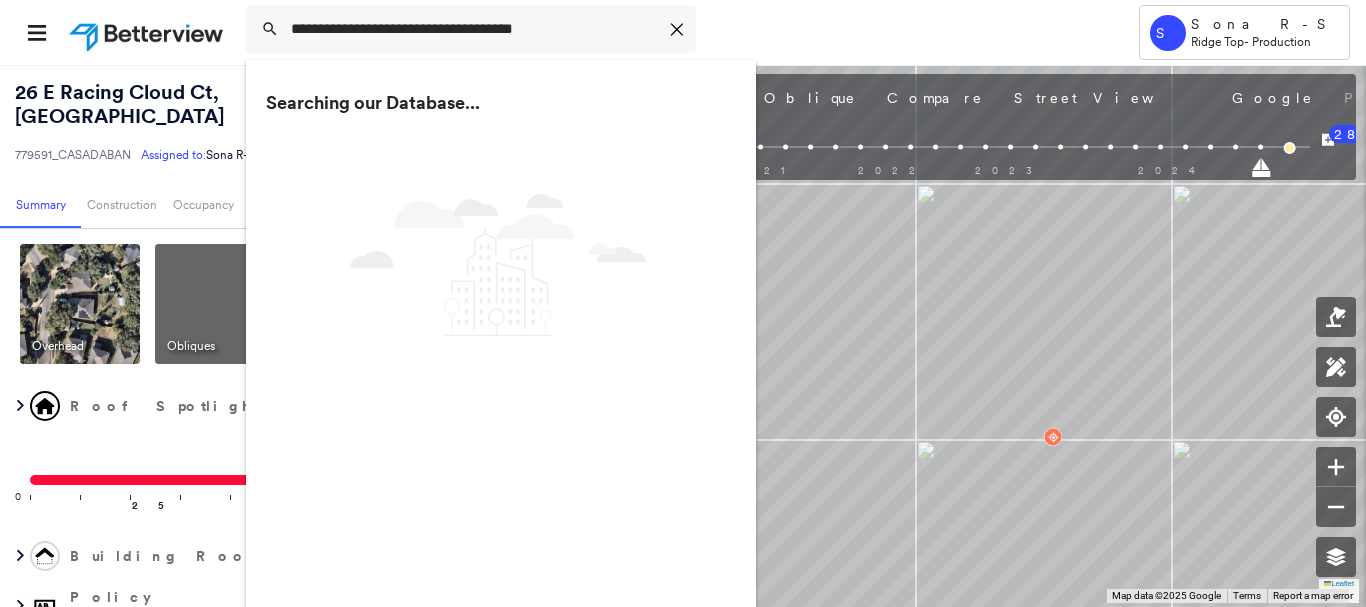 scroll, scrollTop: 0, scrollLeft: 0, axis: both 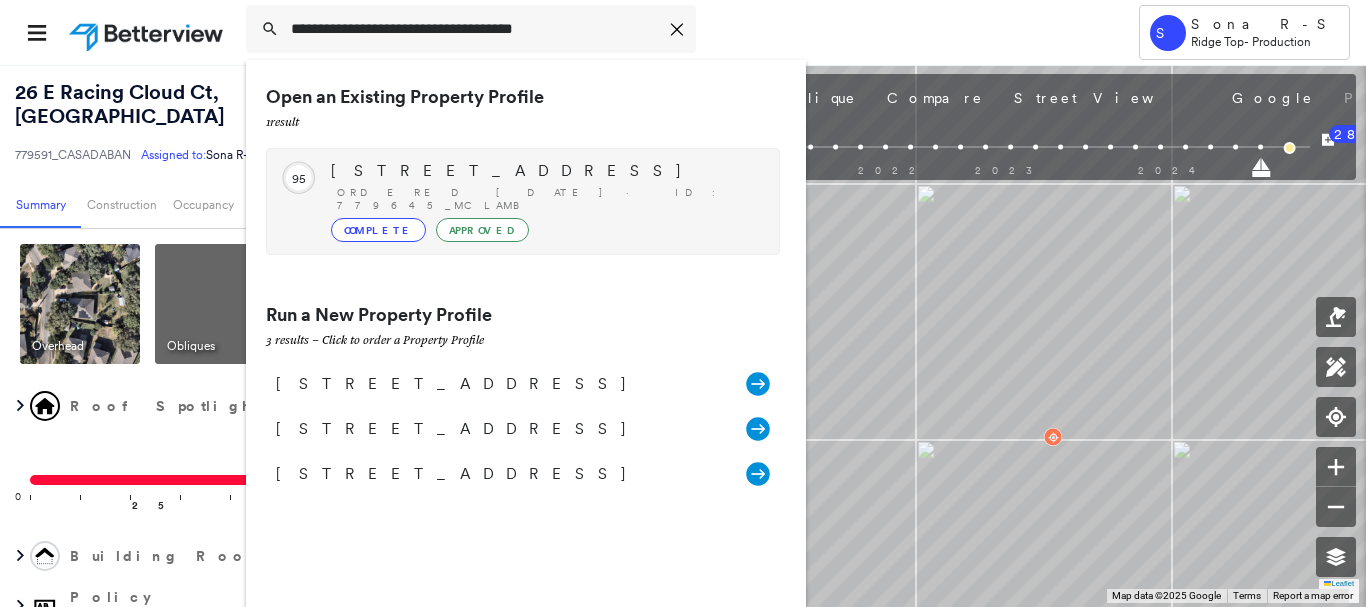 type on "**********" 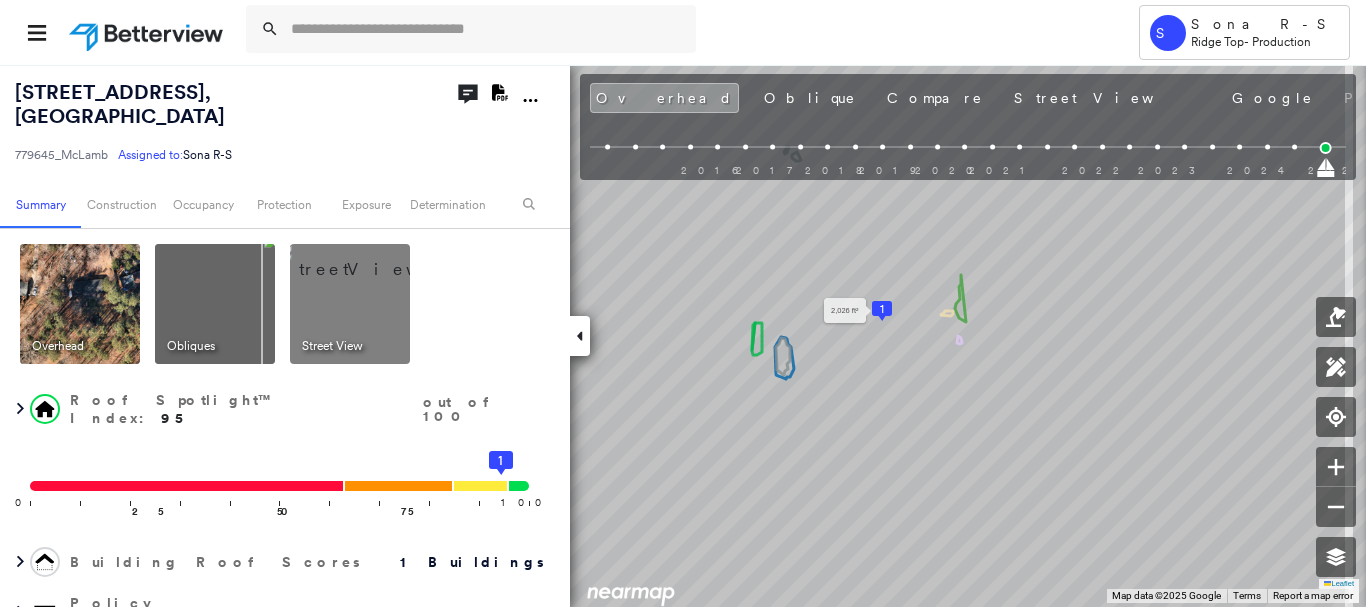 click at bounding box center (1294, 147) 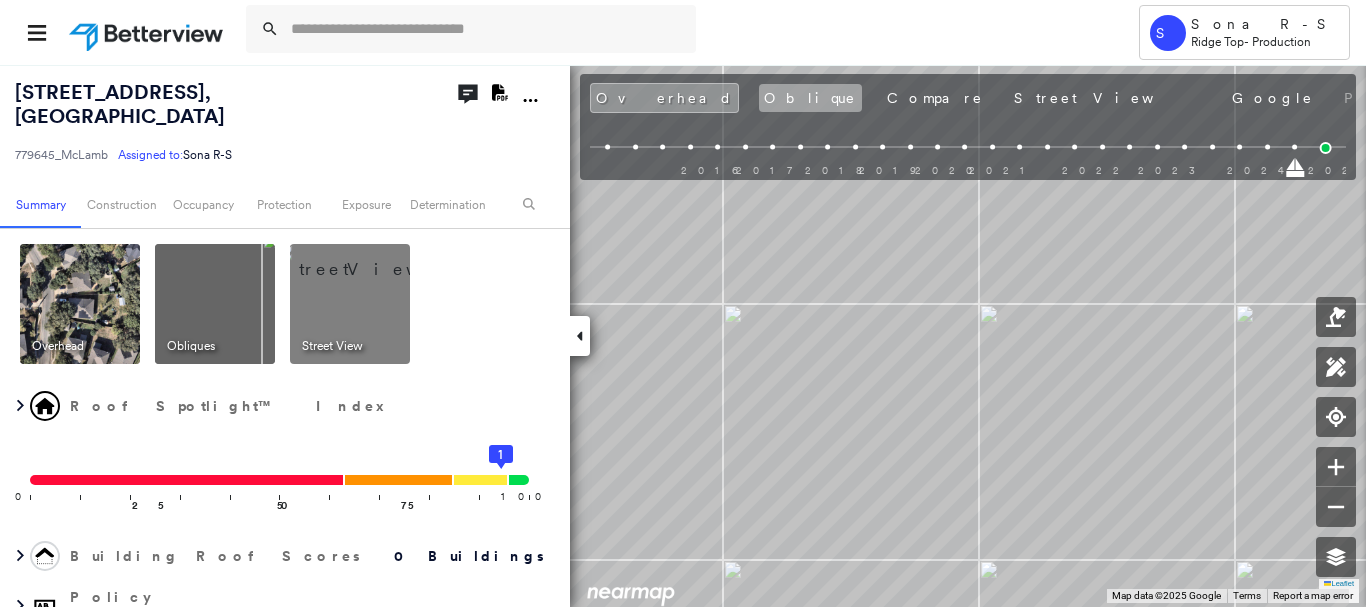 click on "Oblique" at bounding box center [810, 98] 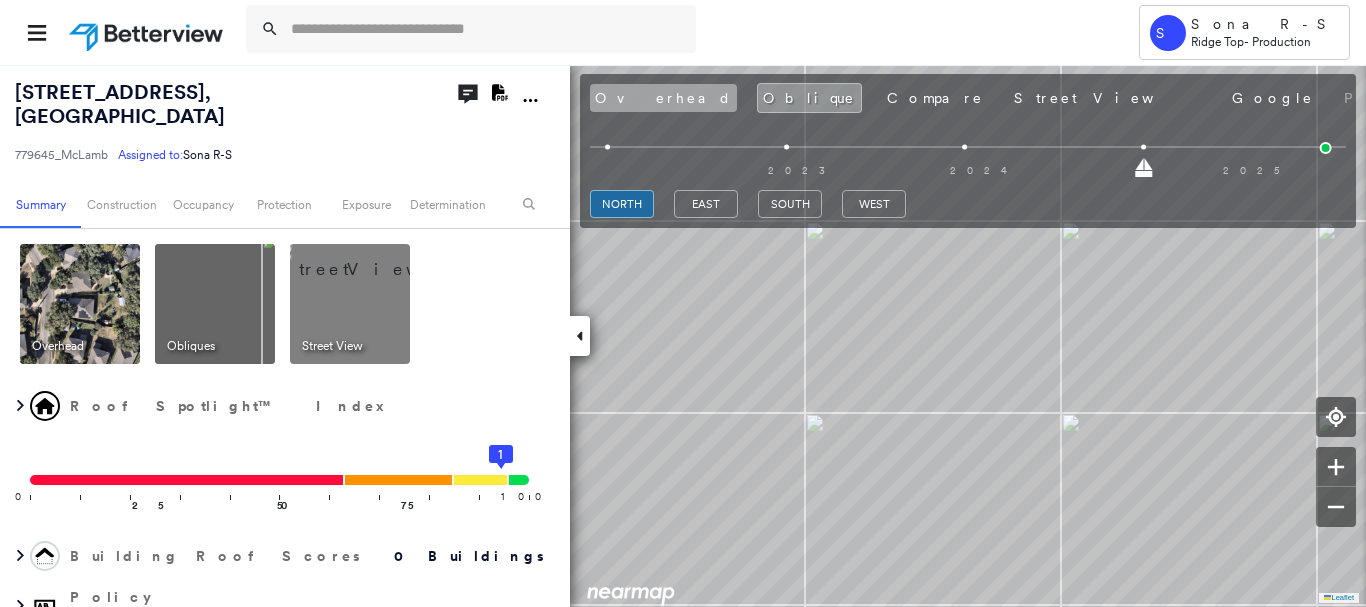 click on "Overhead" at bounding box center [663, 98] 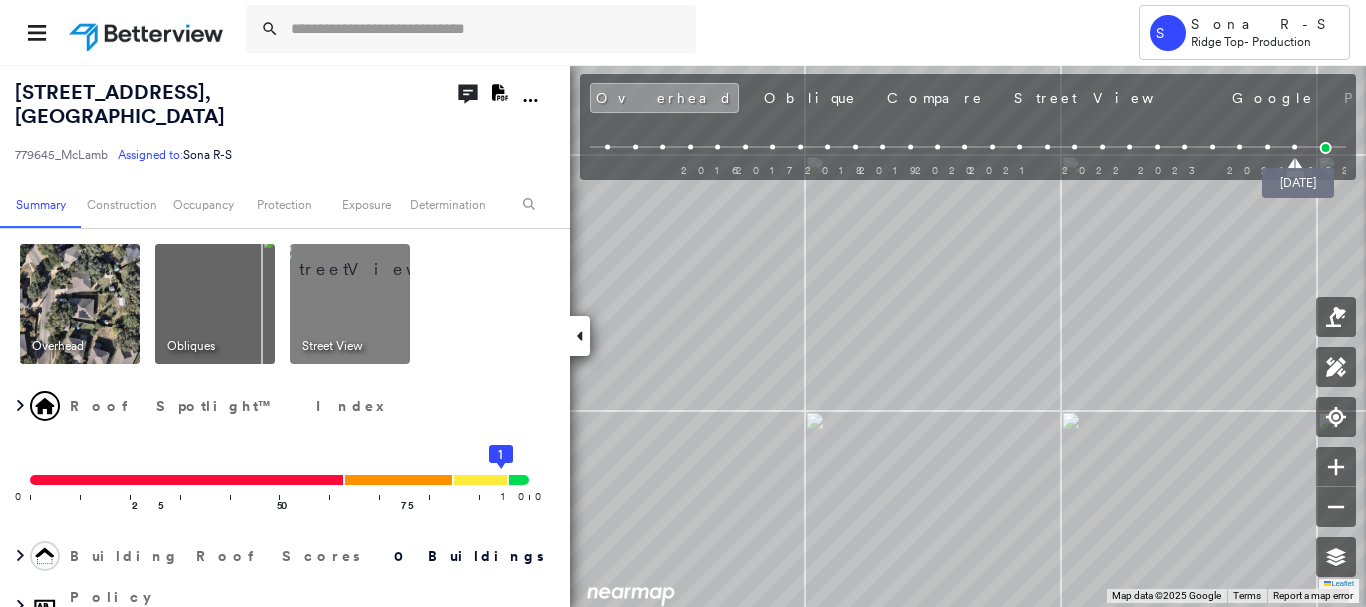 click at bounding box center (1326, 148) 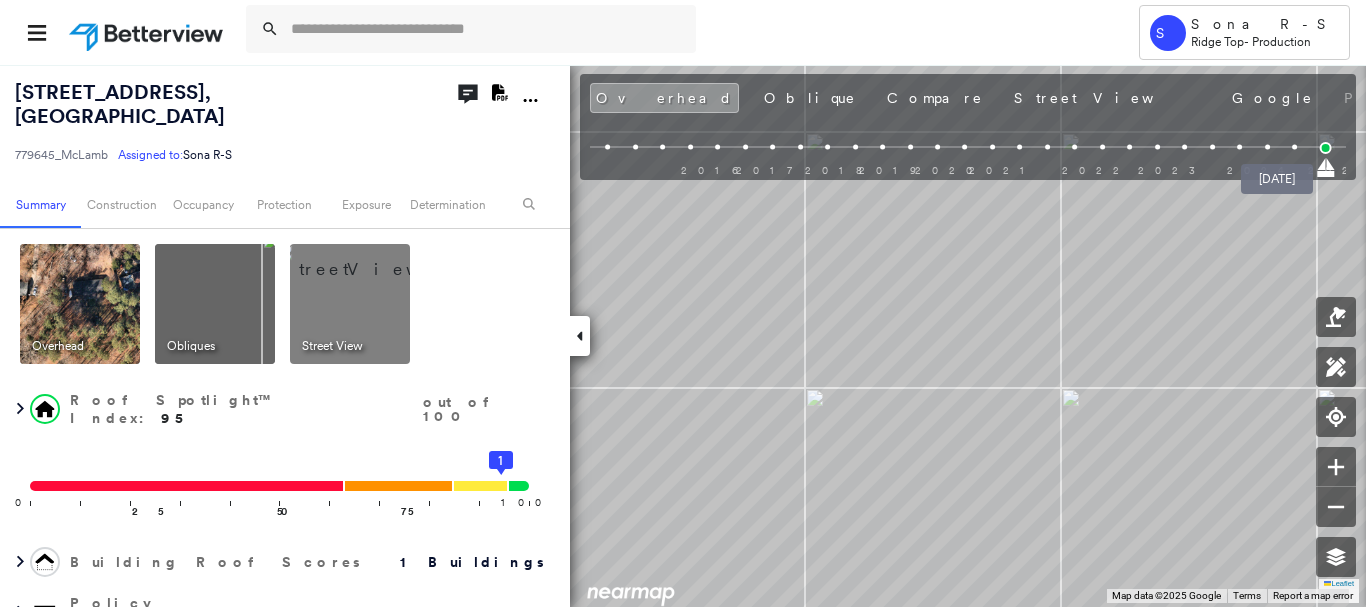 click at bounding box center [1294, 147] 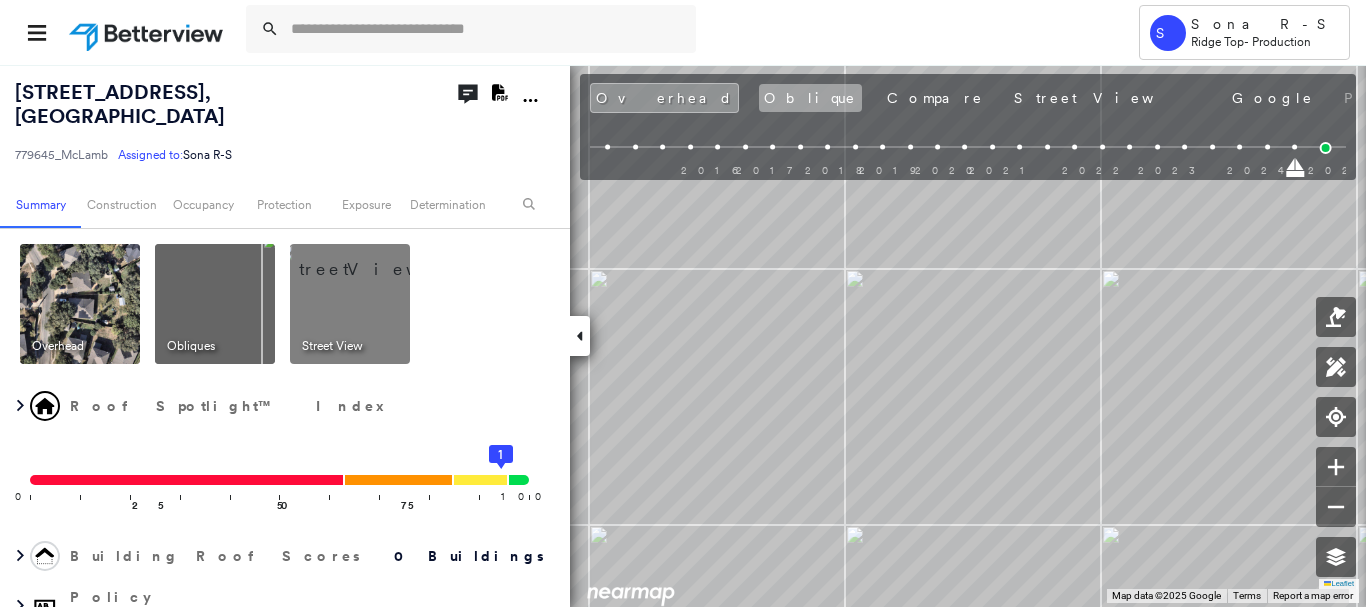 click on "Oblique" at bounding box center (810, 98) 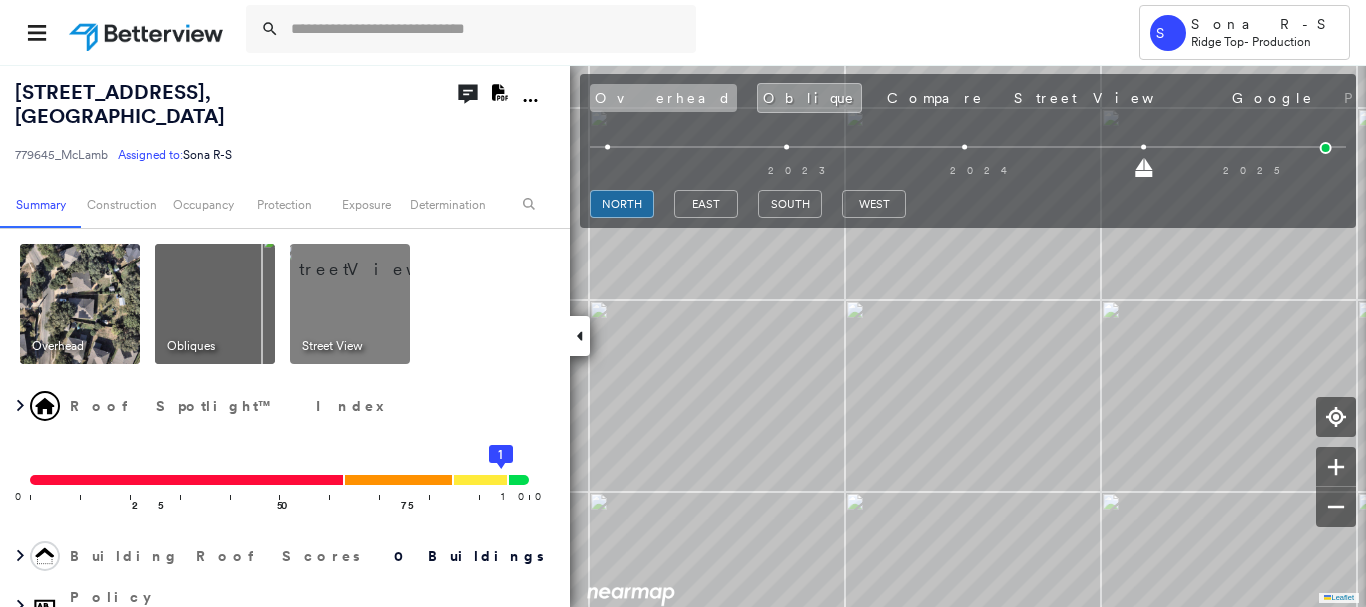 click on "Overhead" at bounding box center (663, 98) 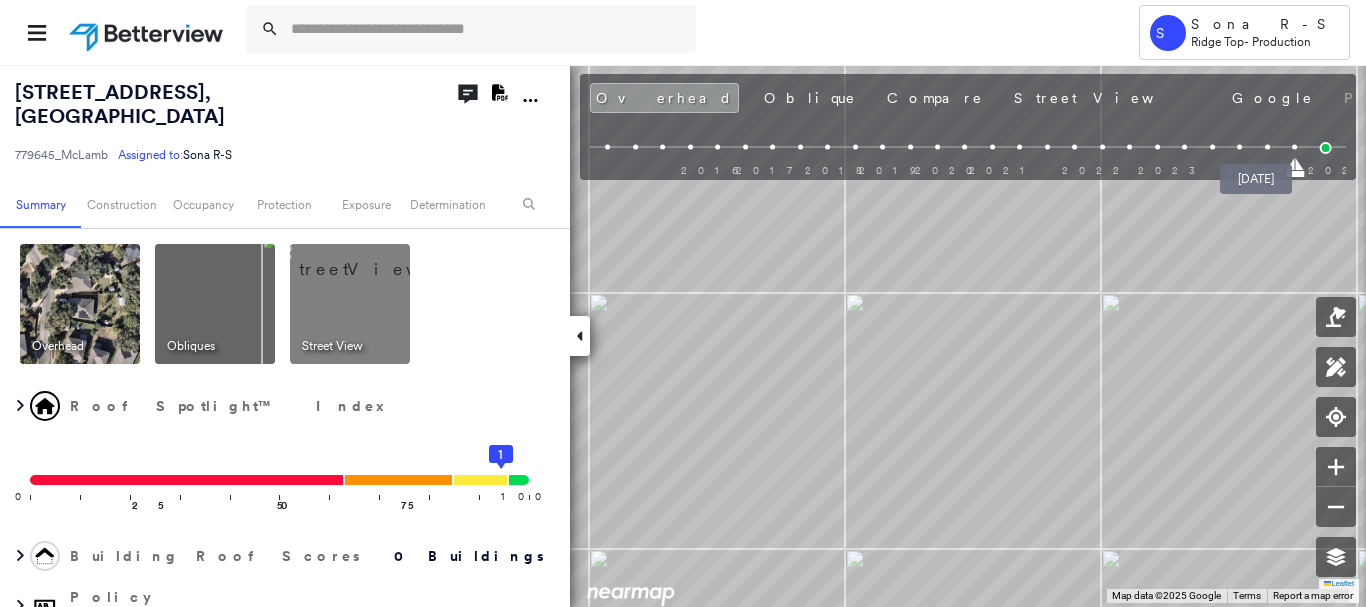 click at bounding box center [1267, 147] 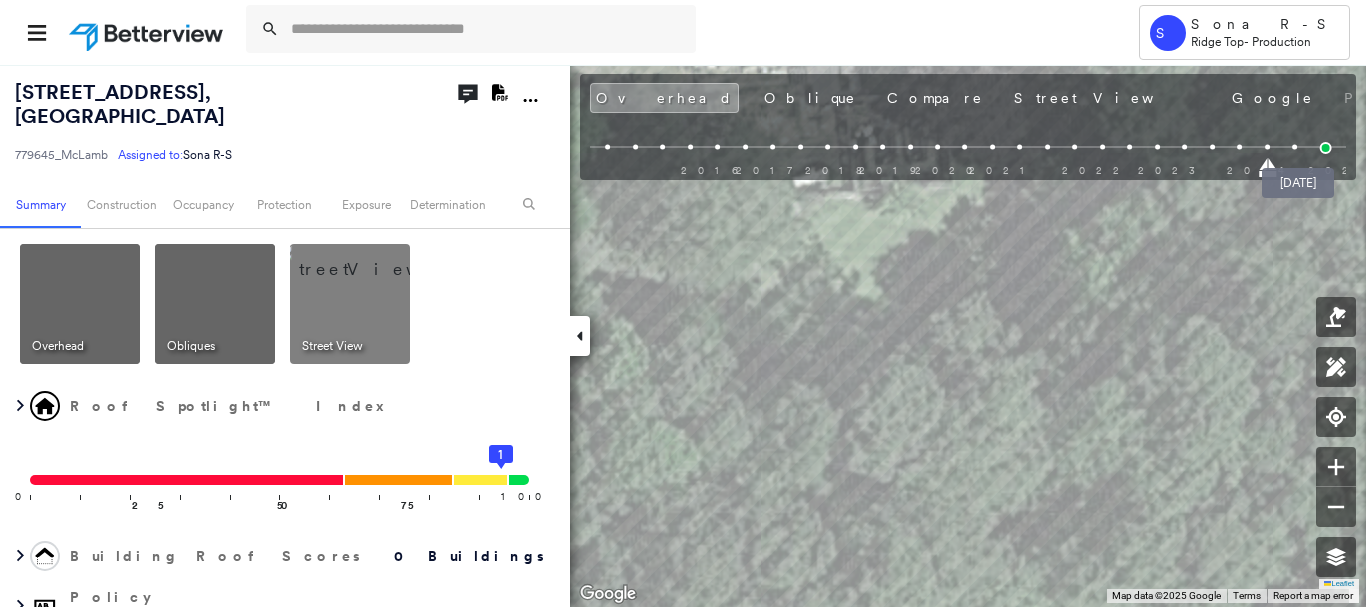 click at bounding box center [1326, 148] 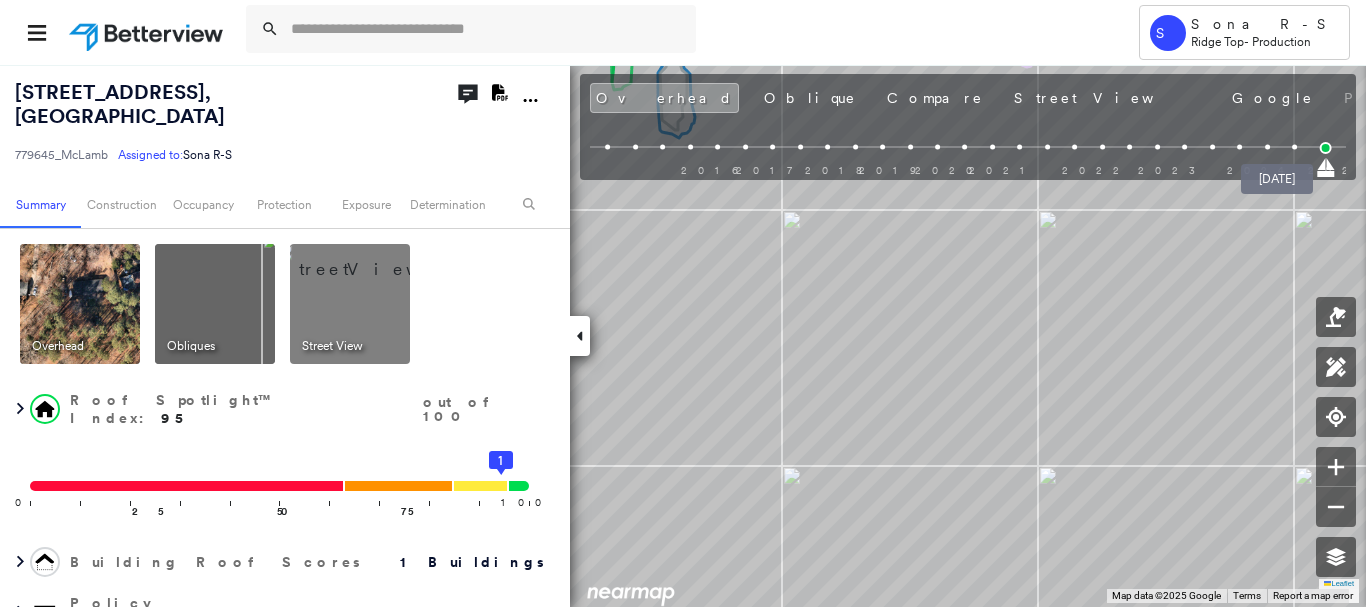 click at bounding box center (1294, 147) 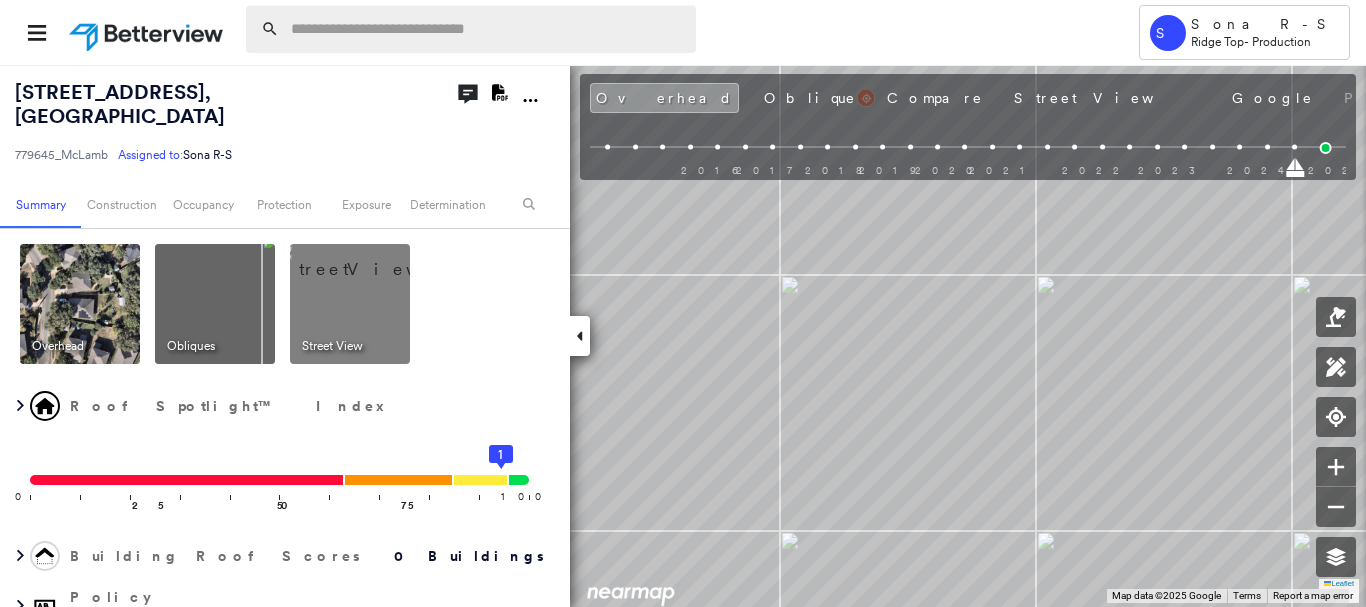 click at bounding box center (487, 29) 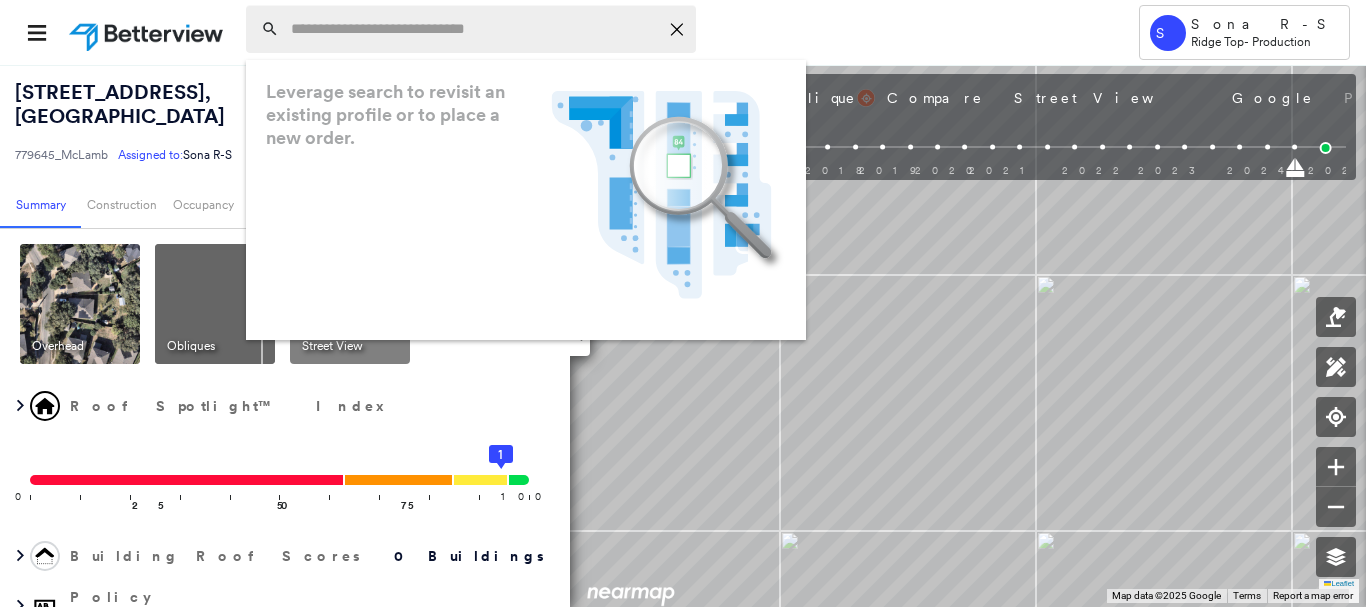 paste on "**********" 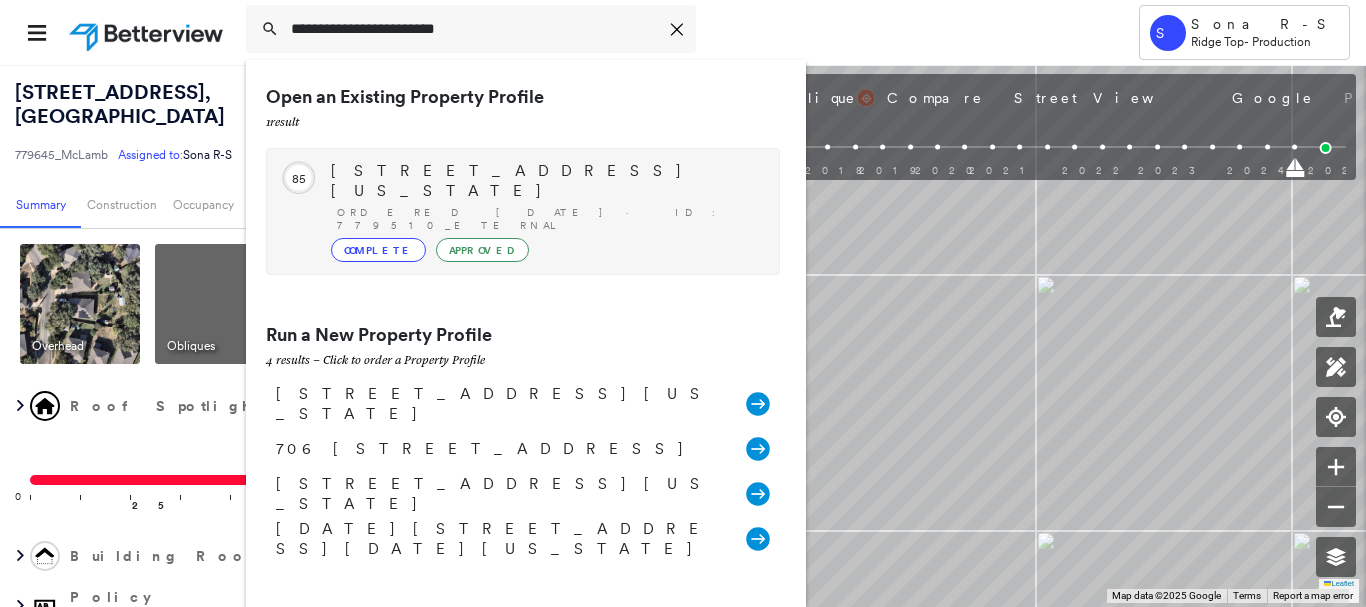 type on "**********" 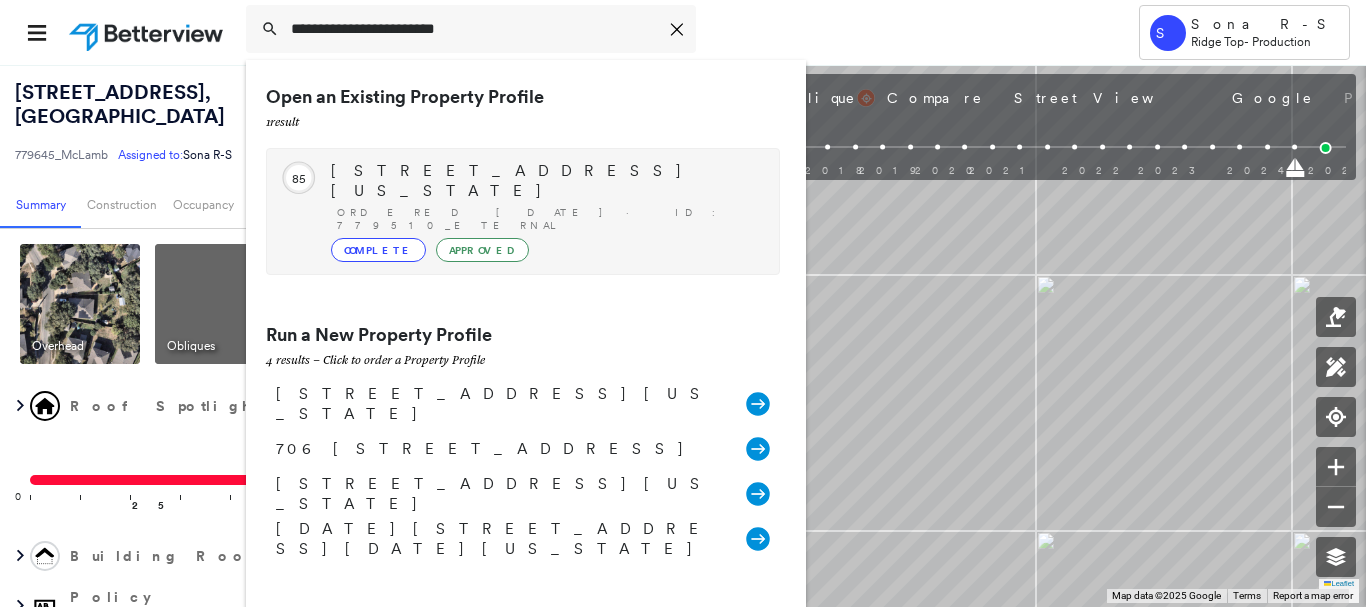 click on "Complete" at bounding box center [378, 250] 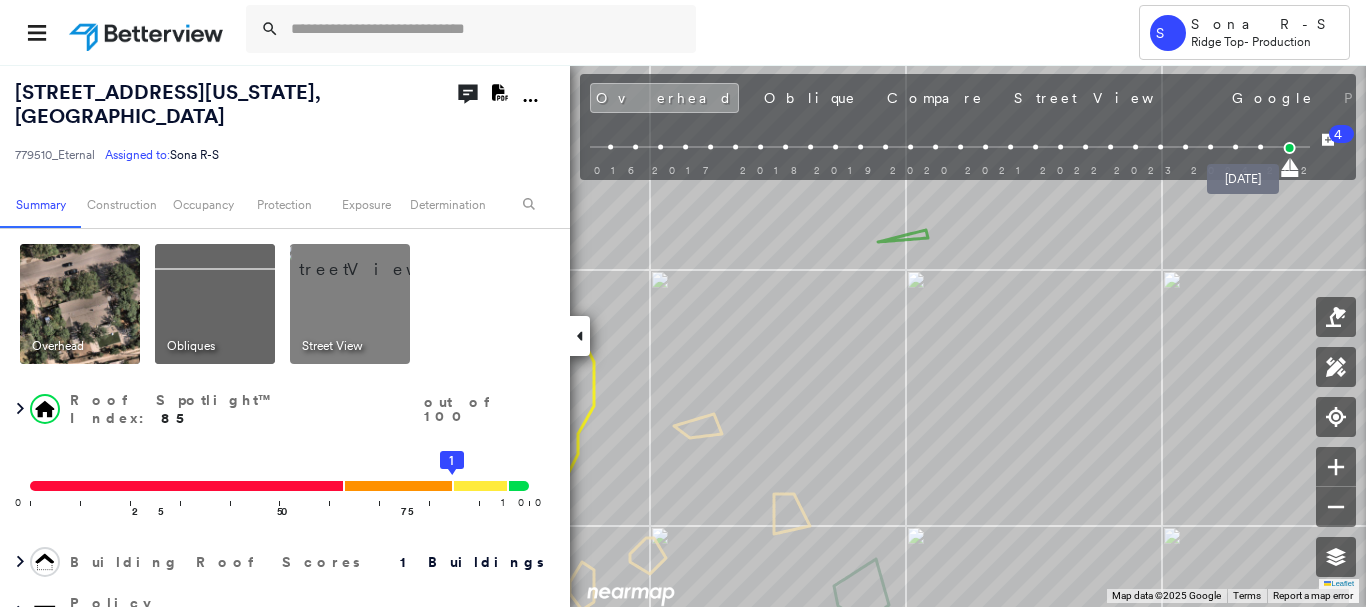 click at bounding box center (1260, 147) 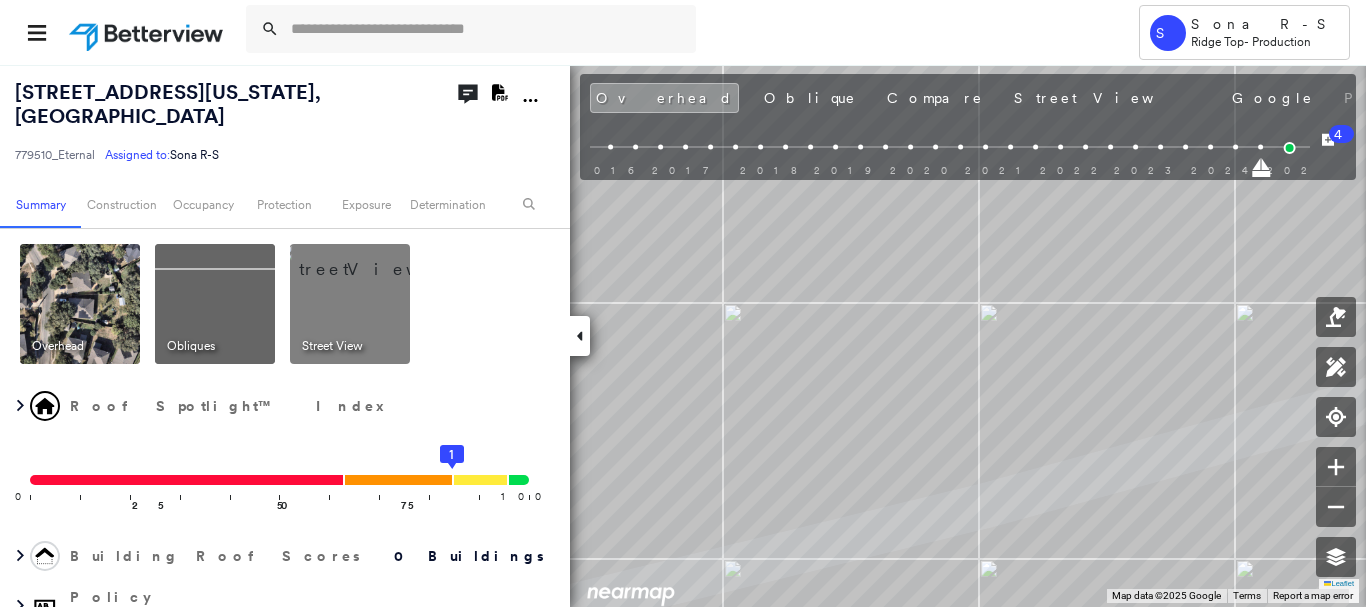 click at bounding box center [1235, 147] 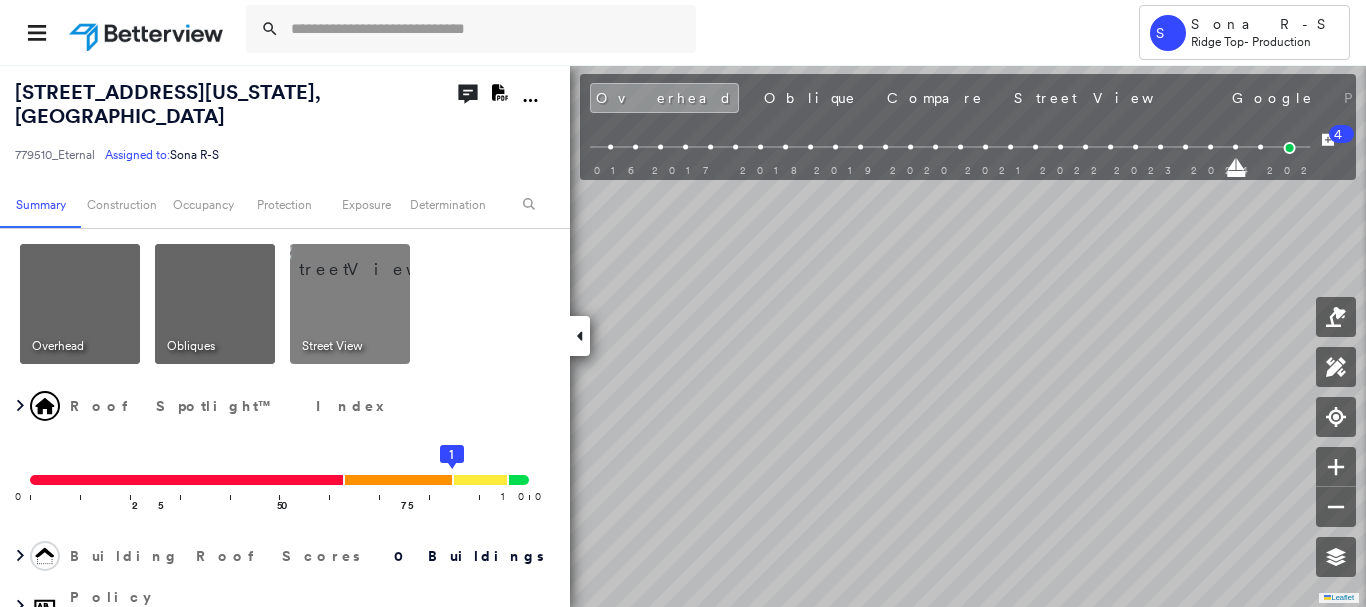 click on "[STREET_ADDRESS][US_STATE] 779510_Eternal Assigned to:  Sona R-S Assigned to:  Sona R-S 779510_Eternal Assigned to:  Sona R-S Open Comments Download PDF Report Summary Construction Occupancy Protection Exposure Determination Overhead Obliques Street View Roof Spotlight™ Index 0 100 25 50 75 1 Building Roof Scores 0 Buildings Policy Information :  779510_Eternal Flags :  1 (0 cleared, 1 uncleared) Construction Occupancy Protection Exposure Determination Flags :  1 (0 cleared, 1 uncleared) Uncleared Flags (1) Cleared Flags  (0) Betterview Property Flagged [DATE] Clear Action Taken New Entry History Quote/New Business Terms & Conditions Added ACV Endorsement Added Cosmetic Endorsement Inspection/Loss Control Report Information Added to Inspection Survey Onsite Inspection Ordered Determined No Inspection Needed General Used Report to Further Agent/Insured Discussion Reject/Decline - New Business Allowed to Proceed / Policy Bound Added/Updated Building Information Save Renewal Terms & Conditions 4" at bounding box center (683, 335) 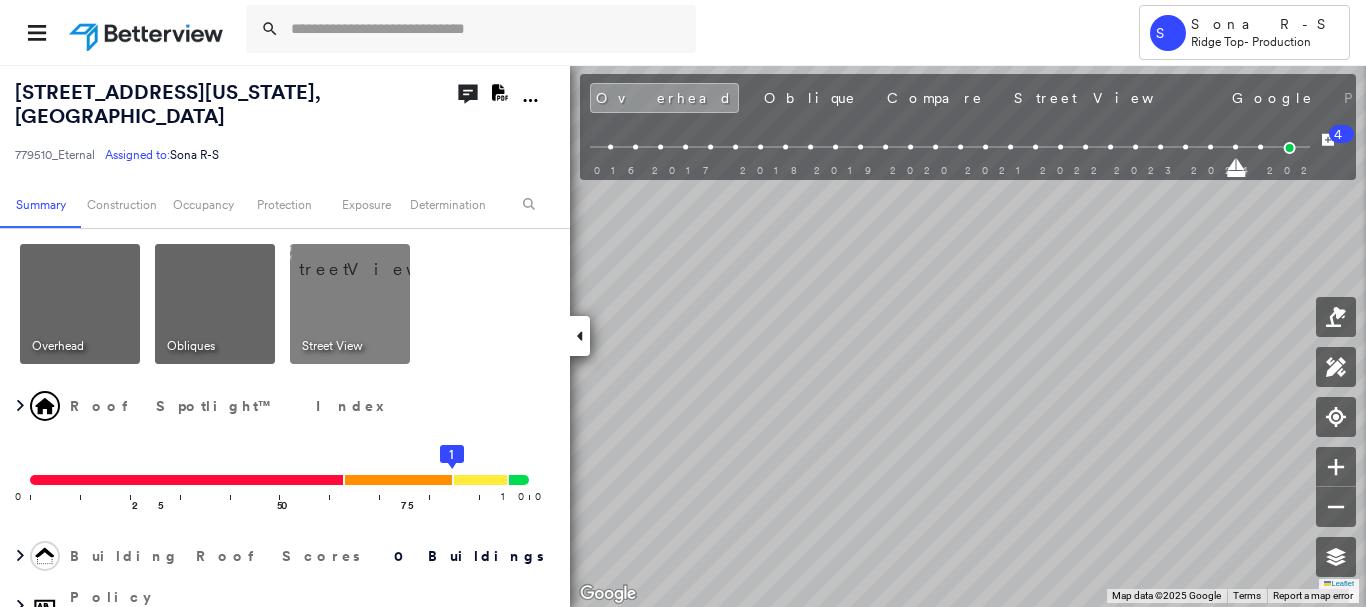 click at bounding box center (1289, 148) 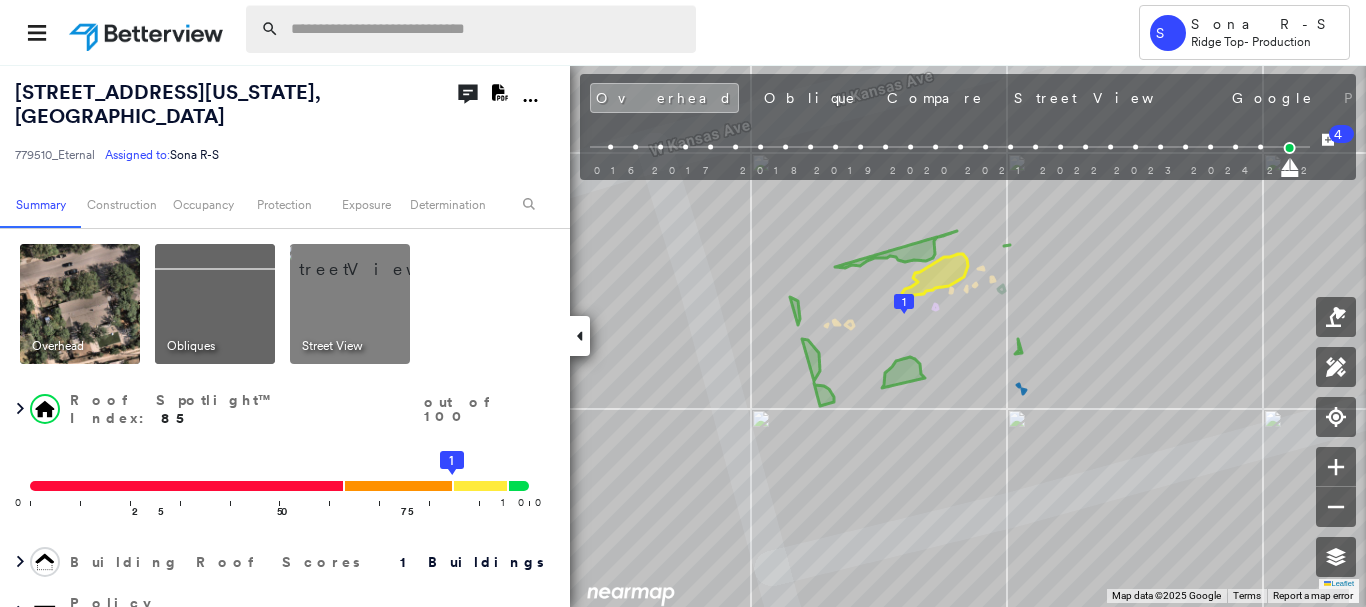 click at bounding box center (487, 29) 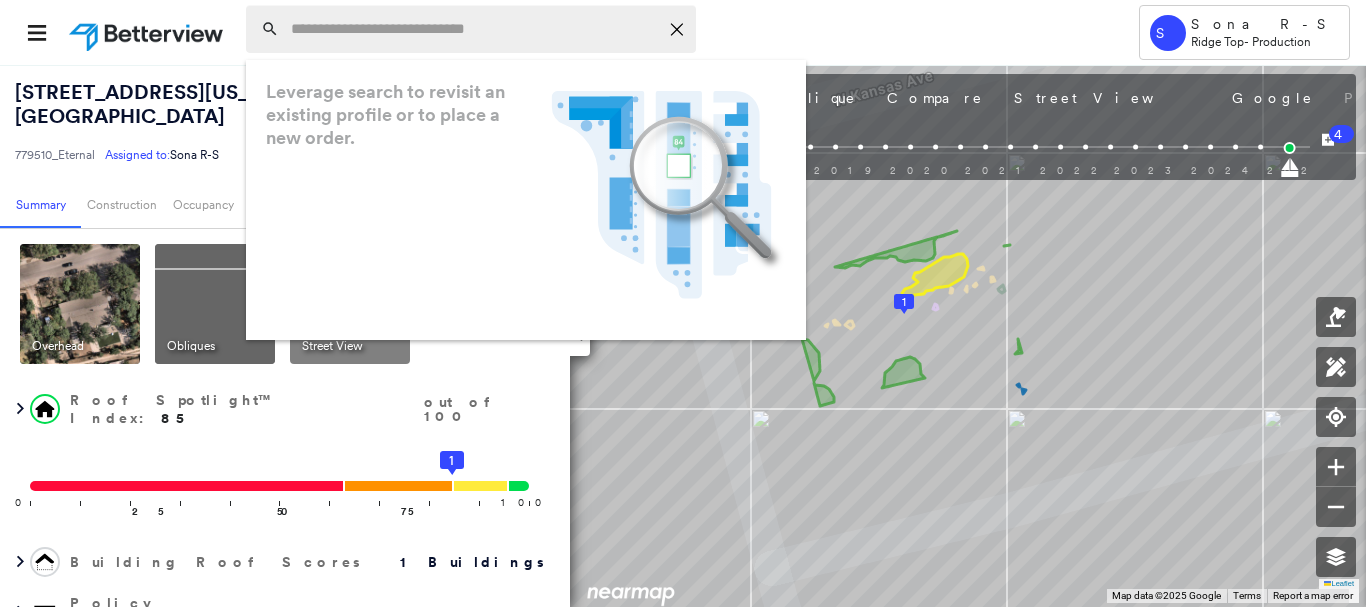 paste on "**********" 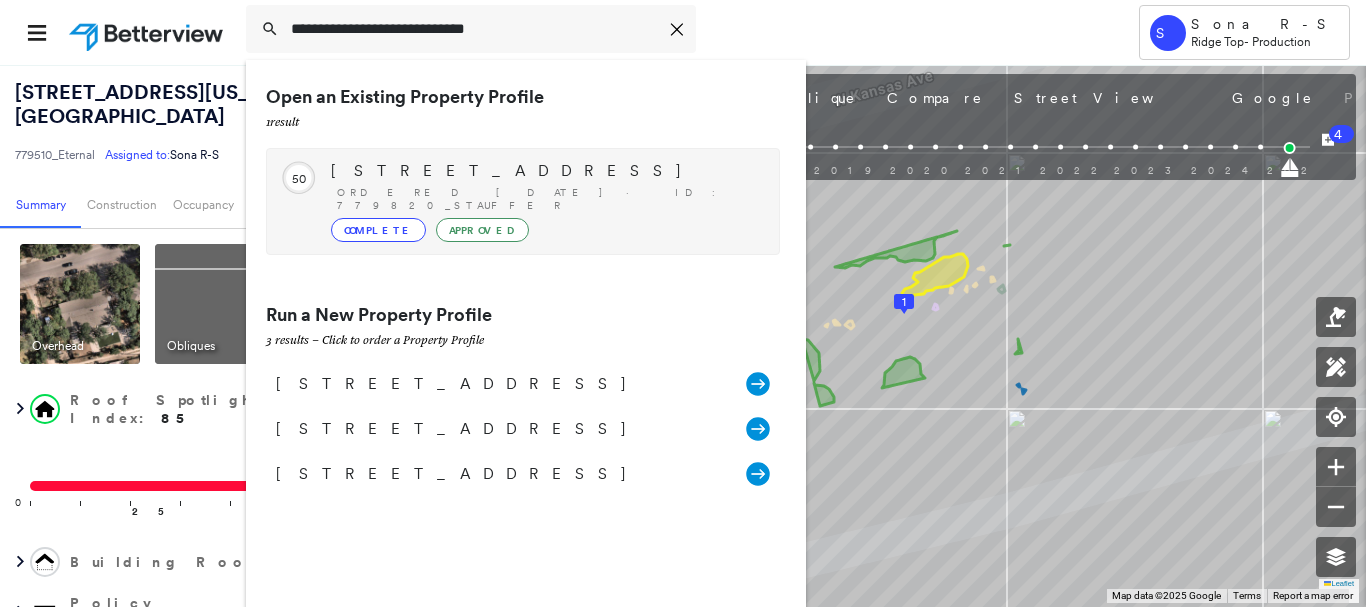 type on "**********" 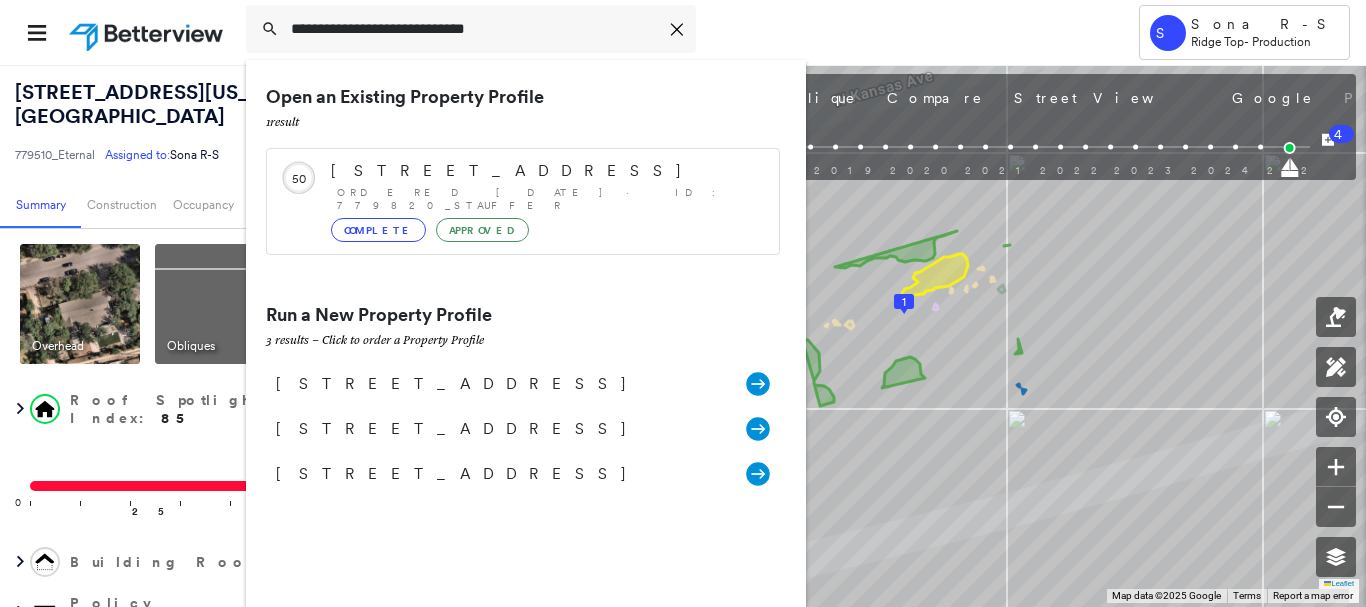click on "Complete" at bounding box center (378, 230) 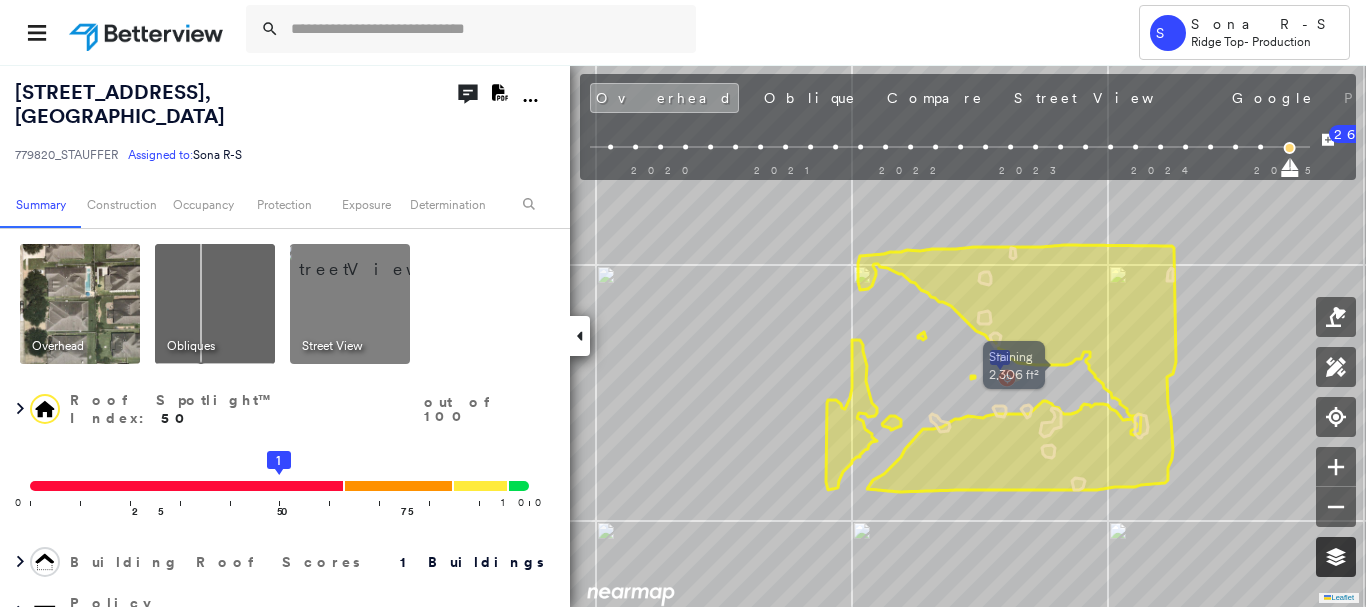 click 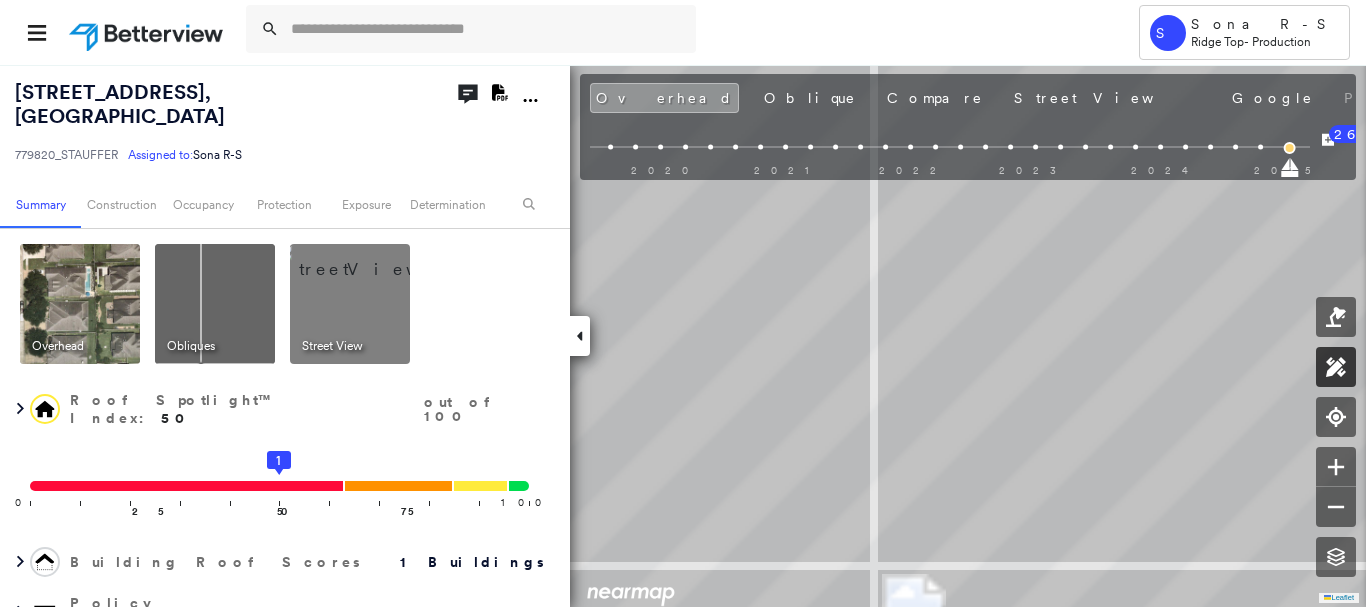 click 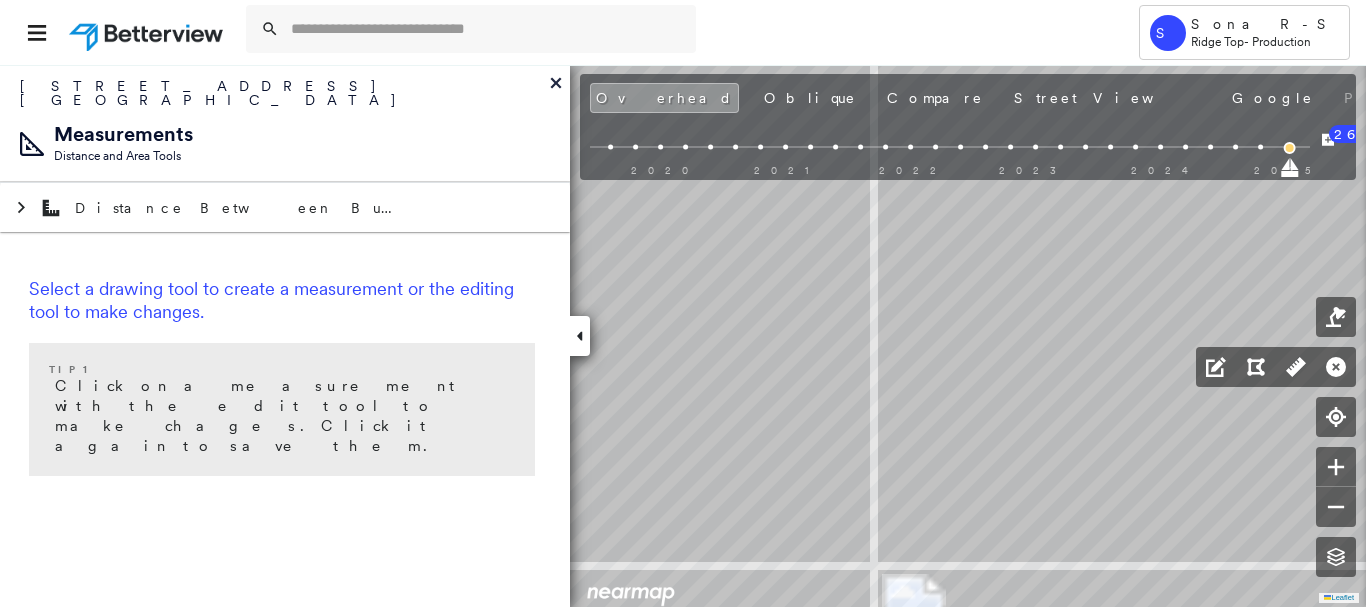 click at bounding box center (1336, 367) 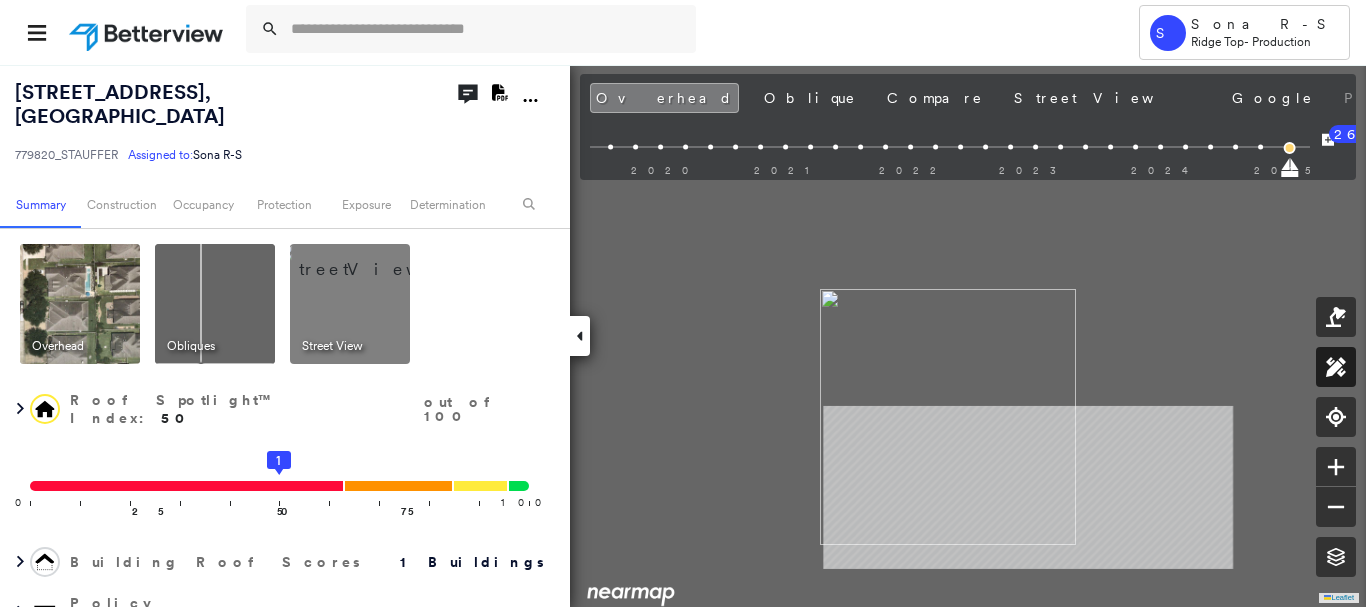click 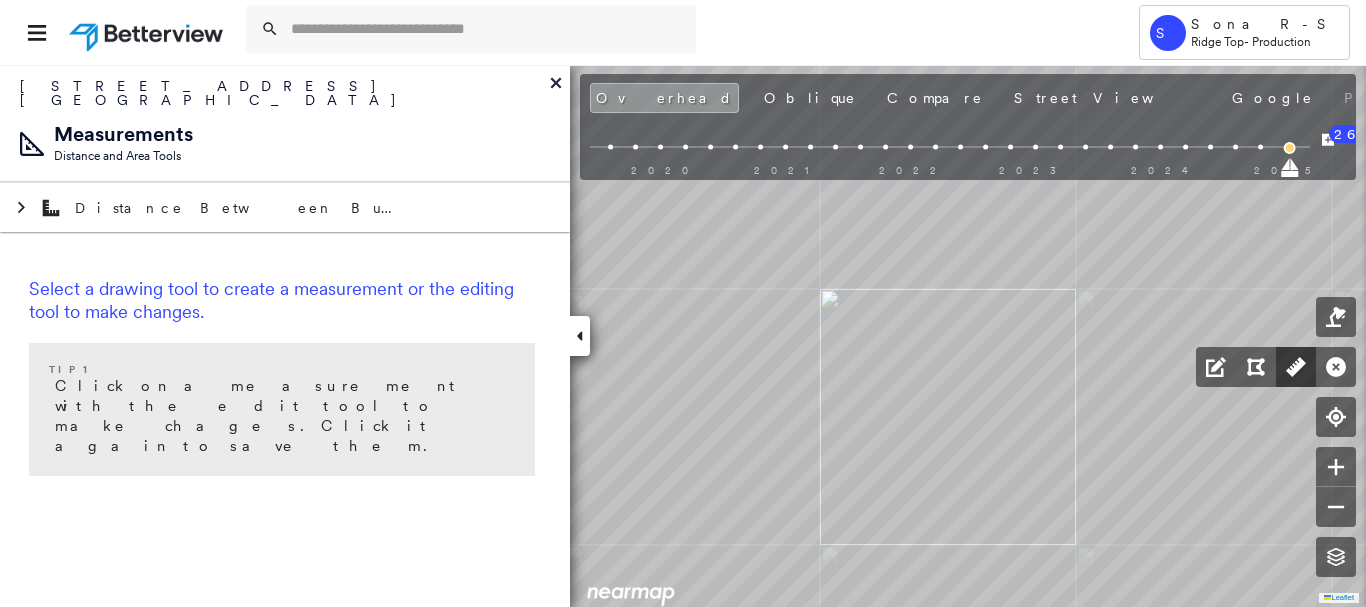 click 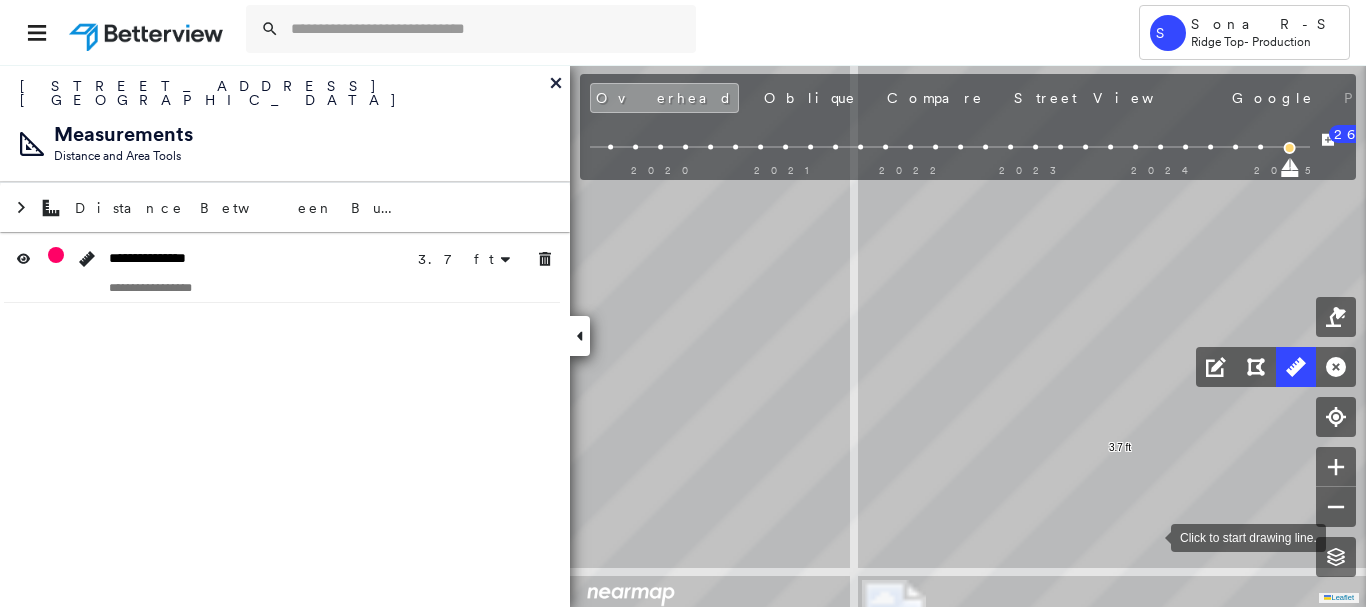 click 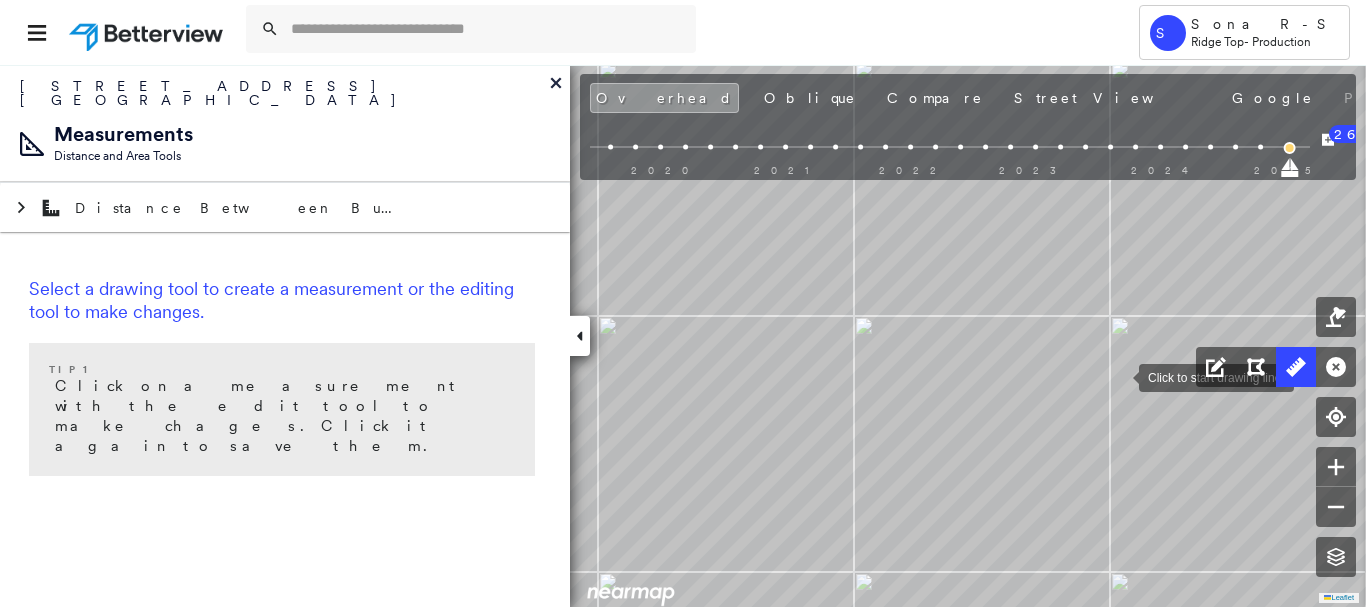 click at bounding box center (1119, 376) 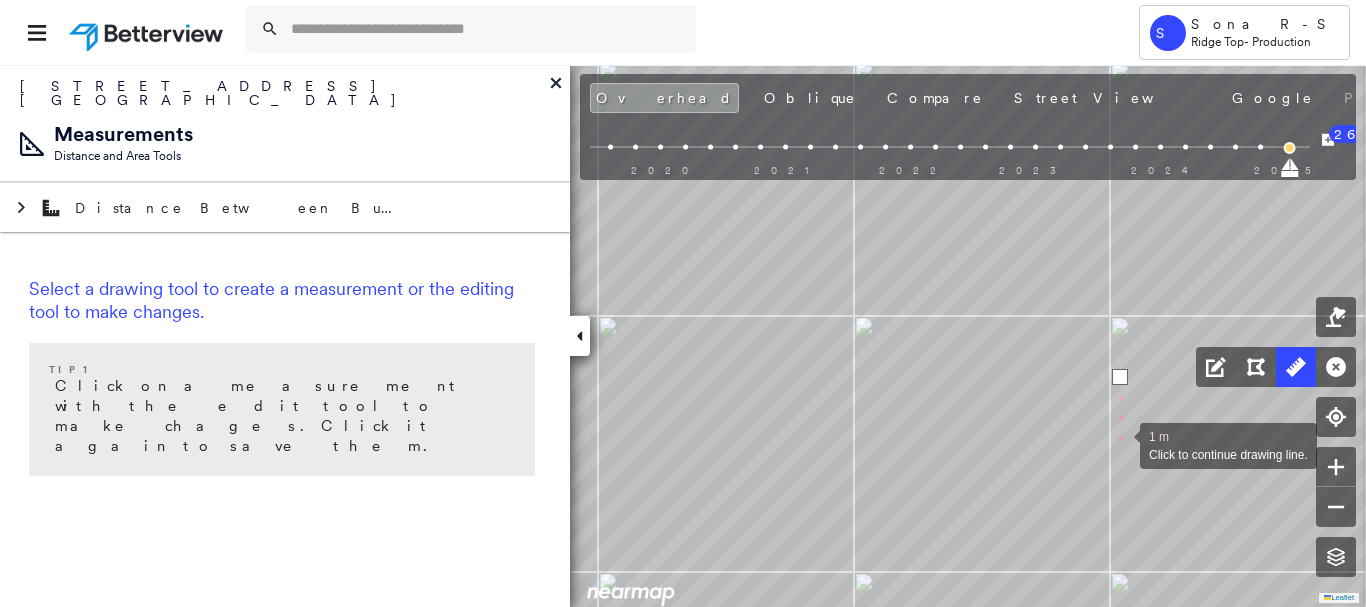 click at bounding box center [1120, 444] 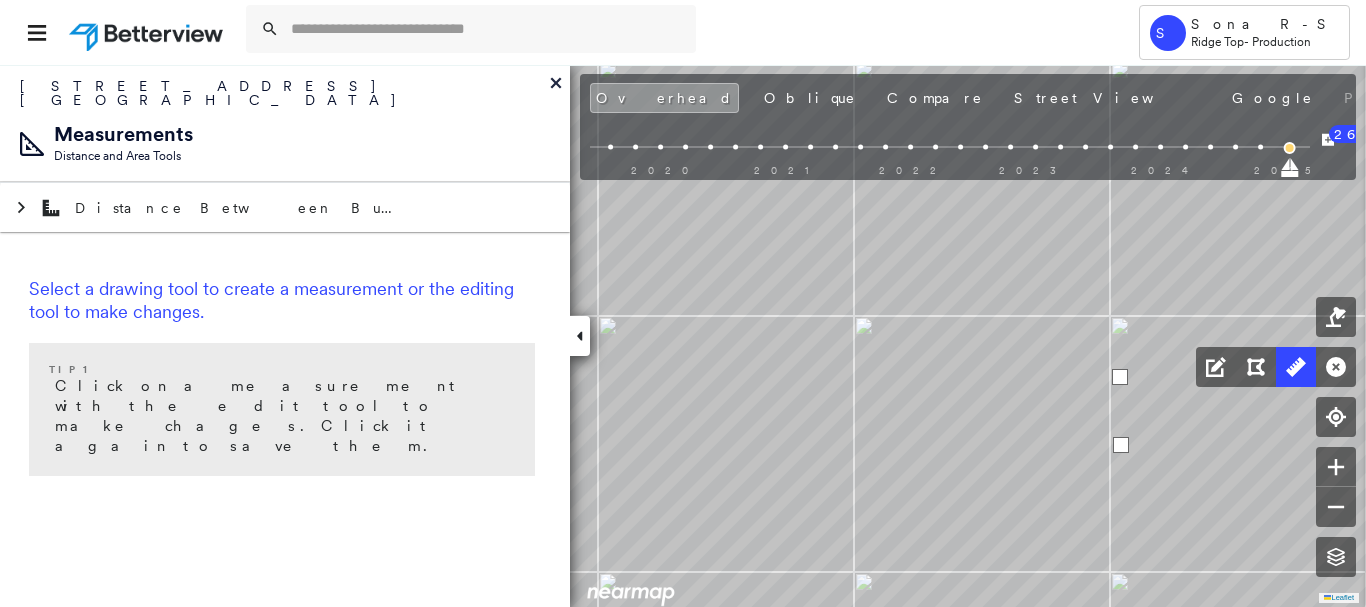 click at bounding box center [1121, 445] 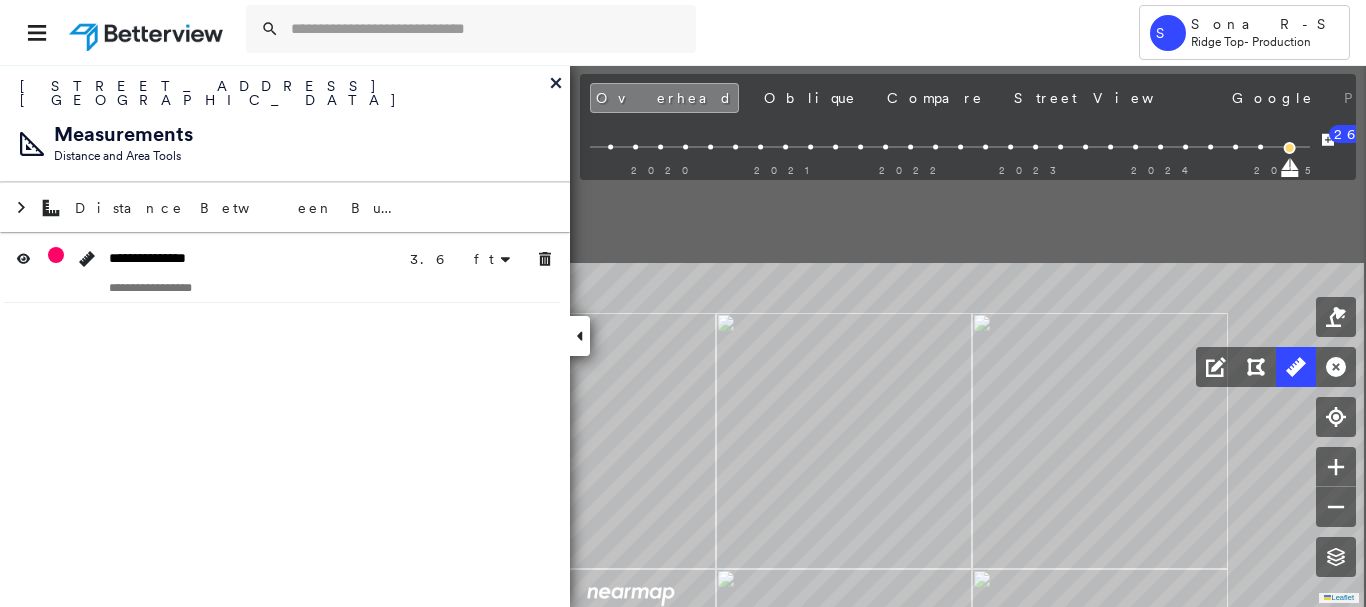 drag, startPoint x: 959, startPoint y: 323, endPoint x: 821, endPoint y: 646, distance: 351.24493 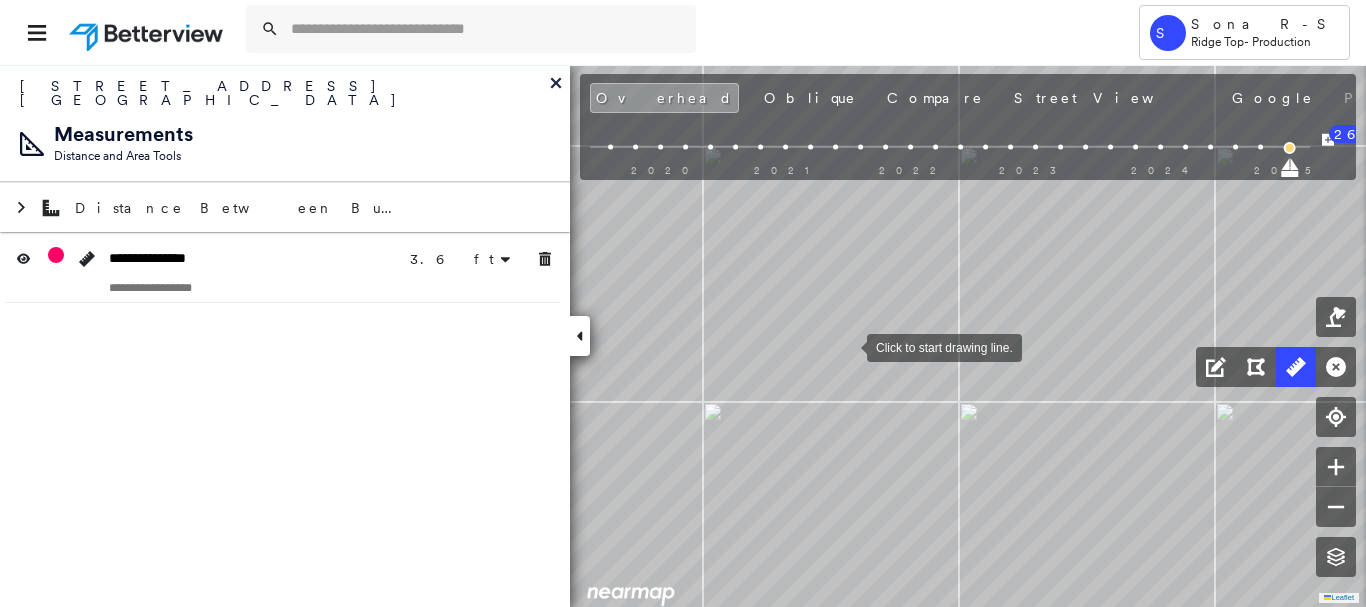 click at bounding box center (847, 346) 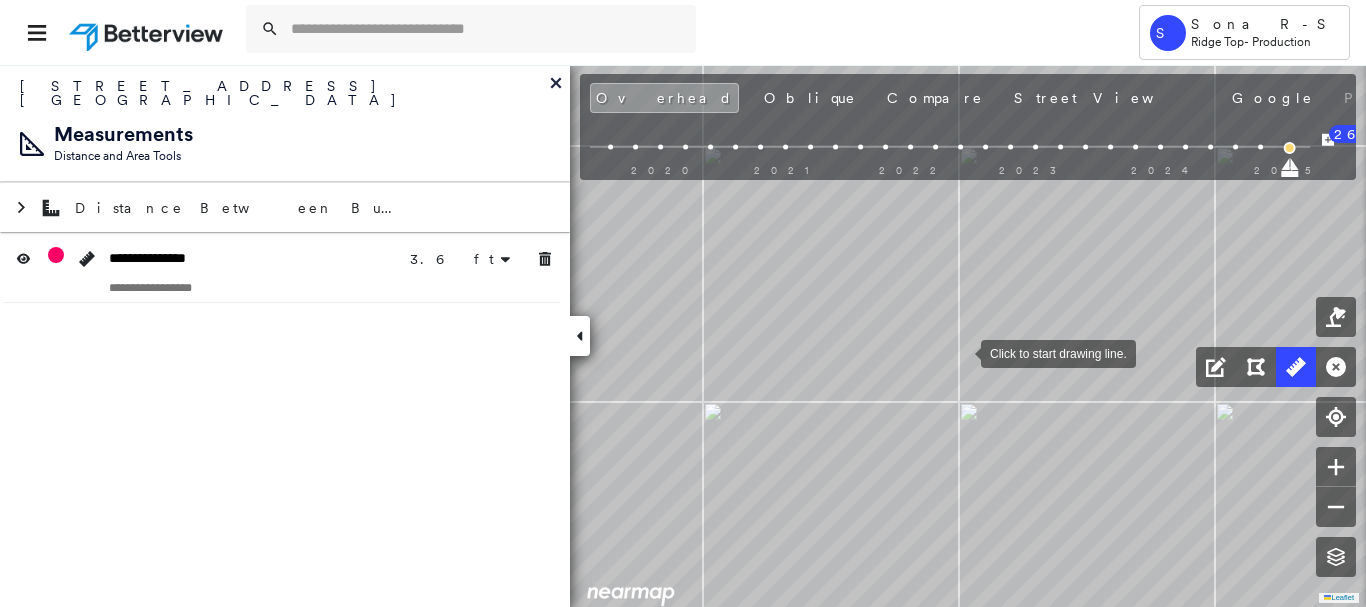 click at bounding box center [961, 352] 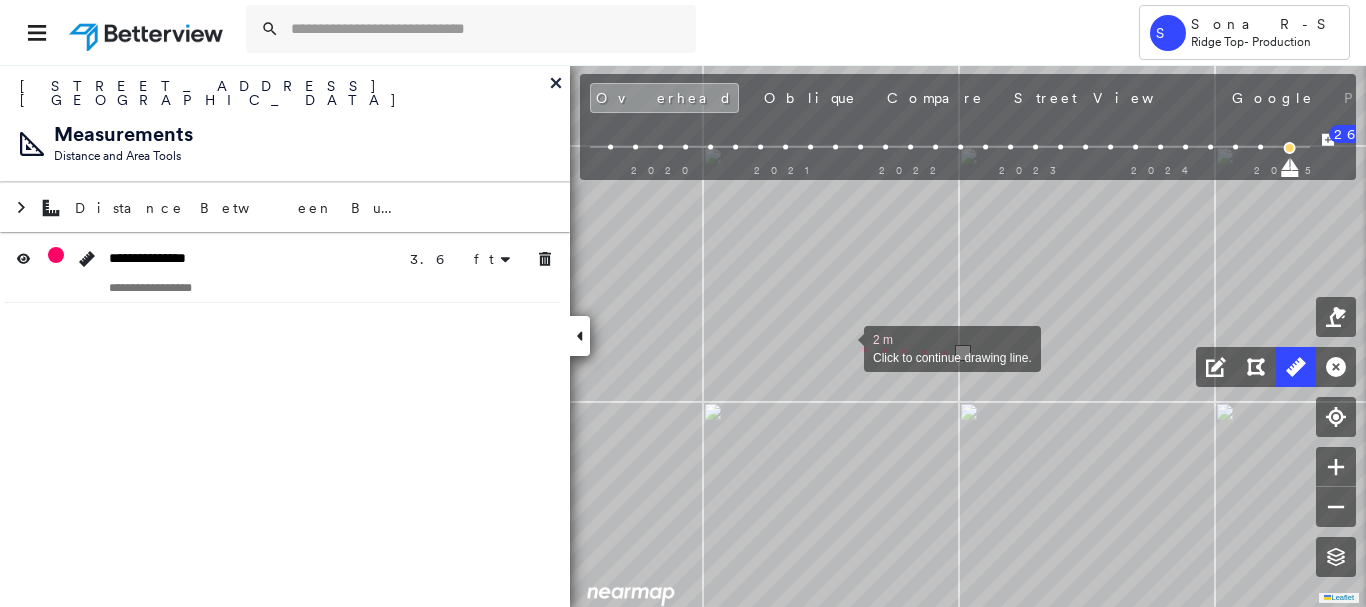 click at bounding box center [844, 347] 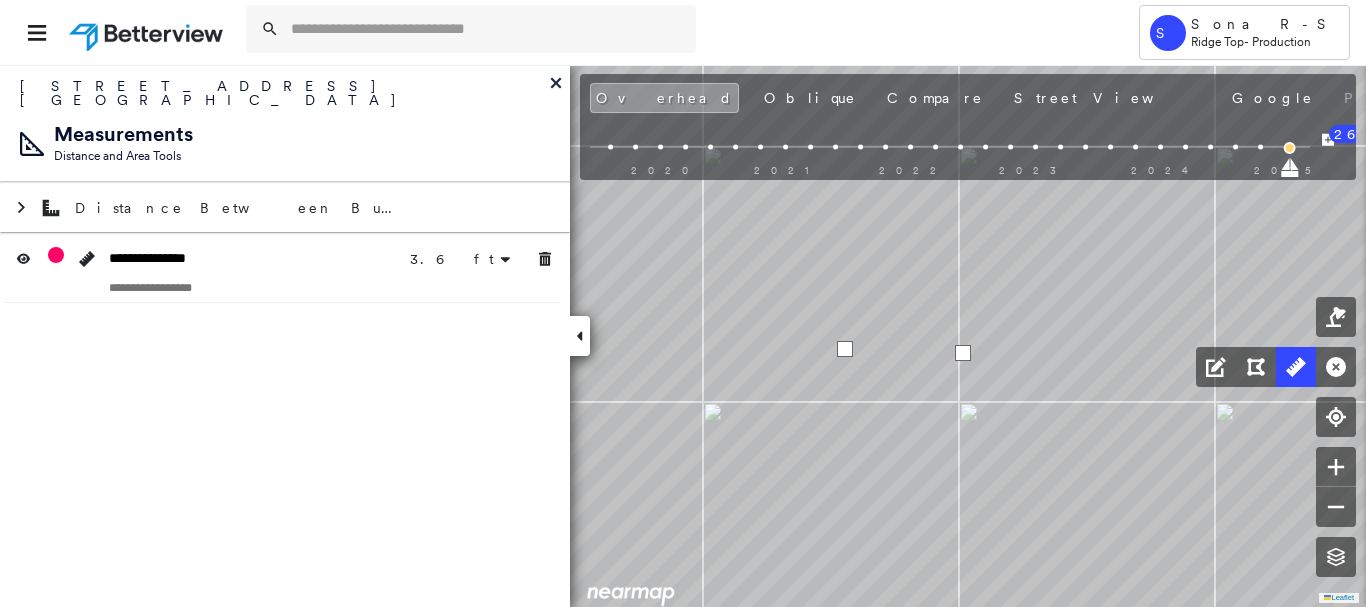 click at bounding box center (845, 349) 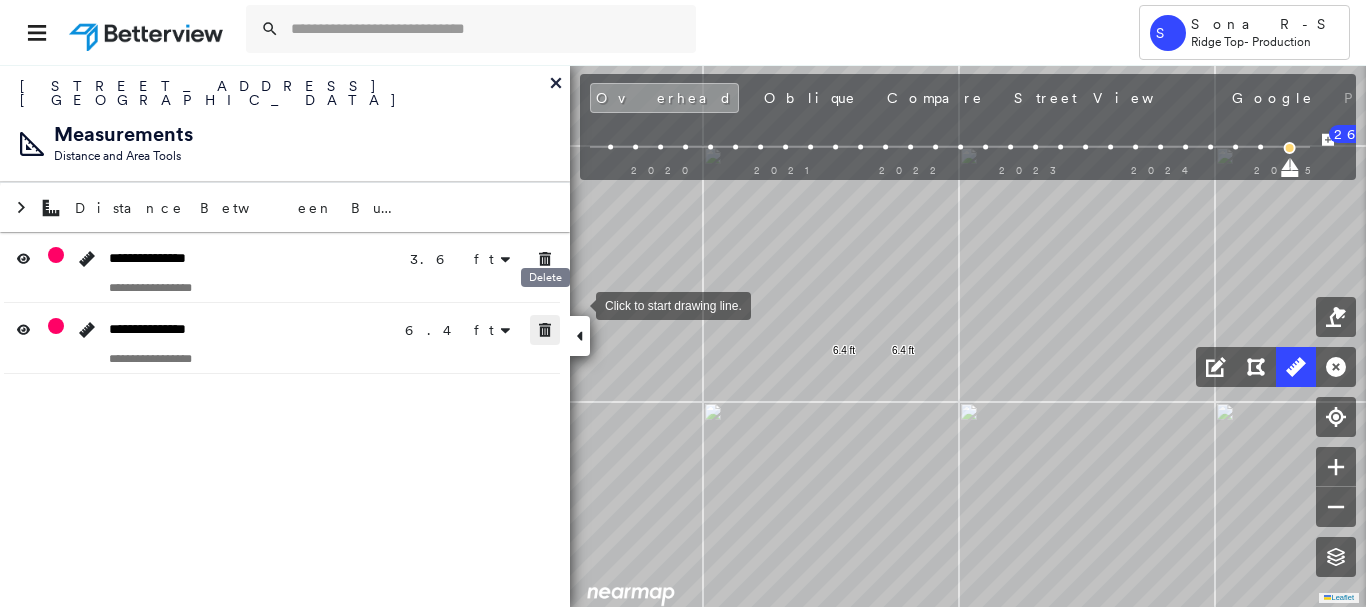click 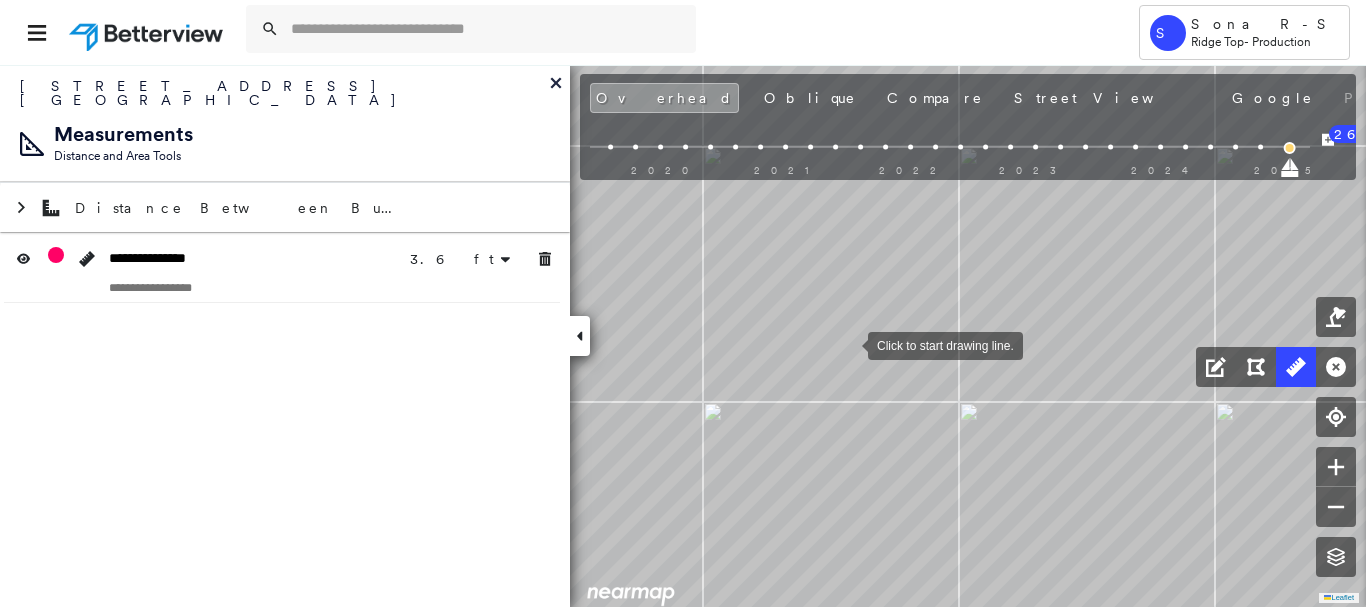 click at bounding box center (848, 344) 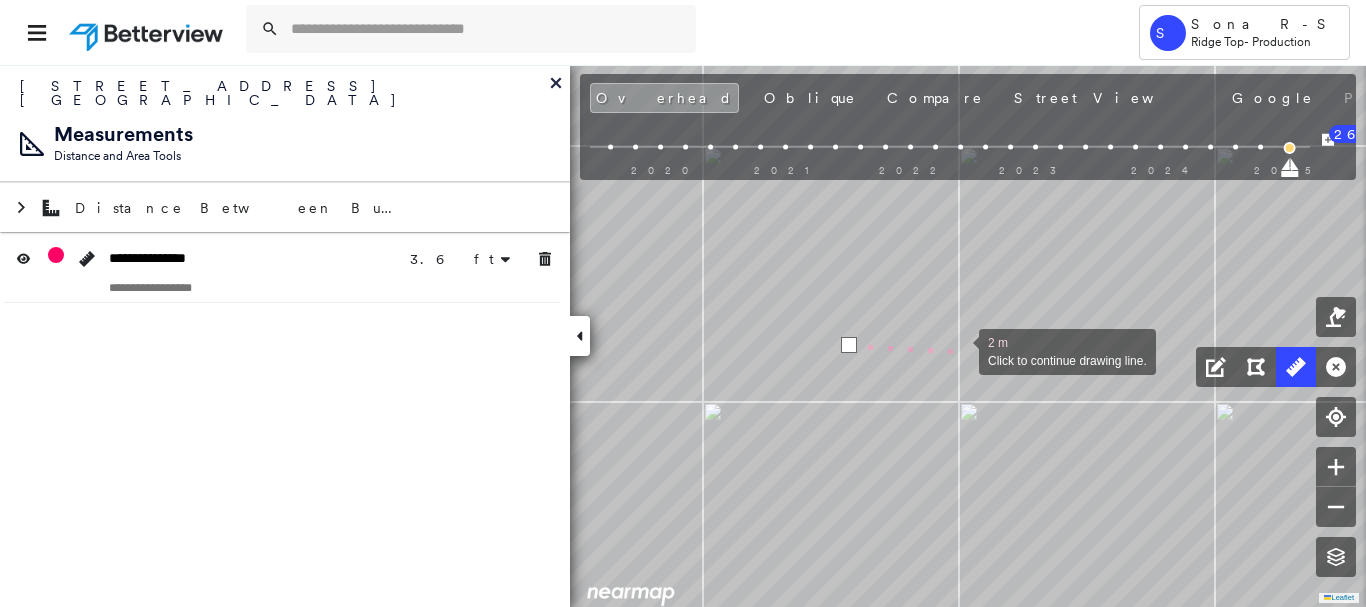 click at bounding box center [959, 350] 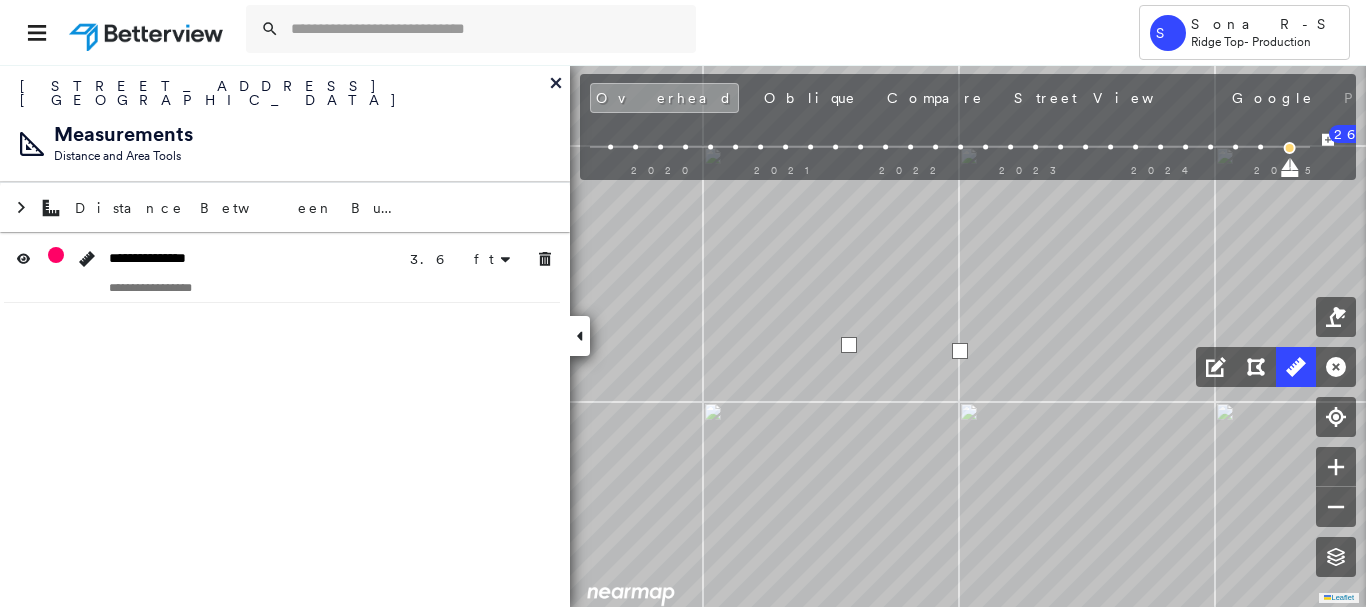 click at bounding box center [960, 351] 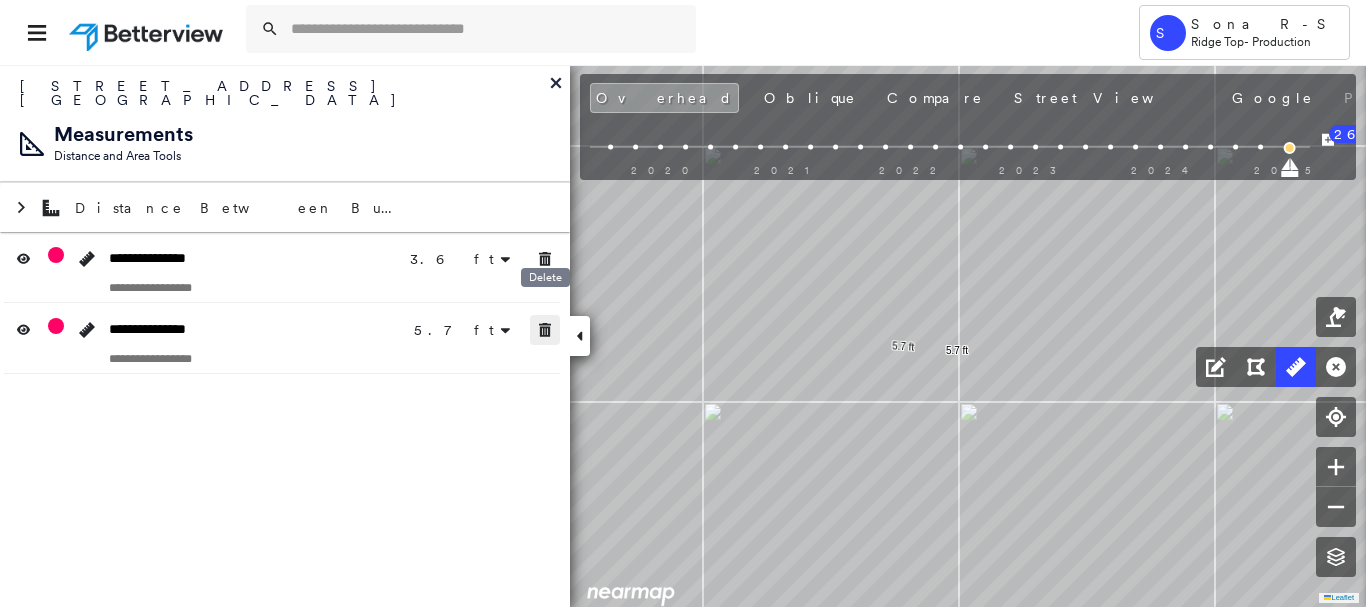 click at bounding box center (545, 330) 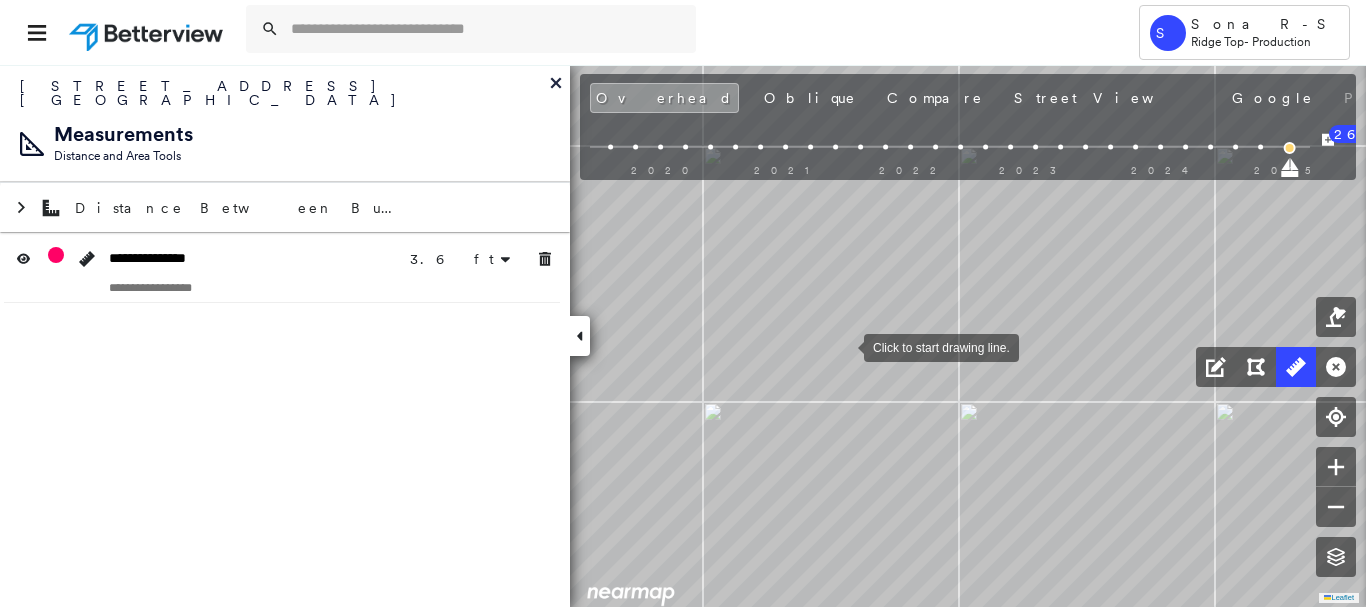 click at bounding box center (844, 346) 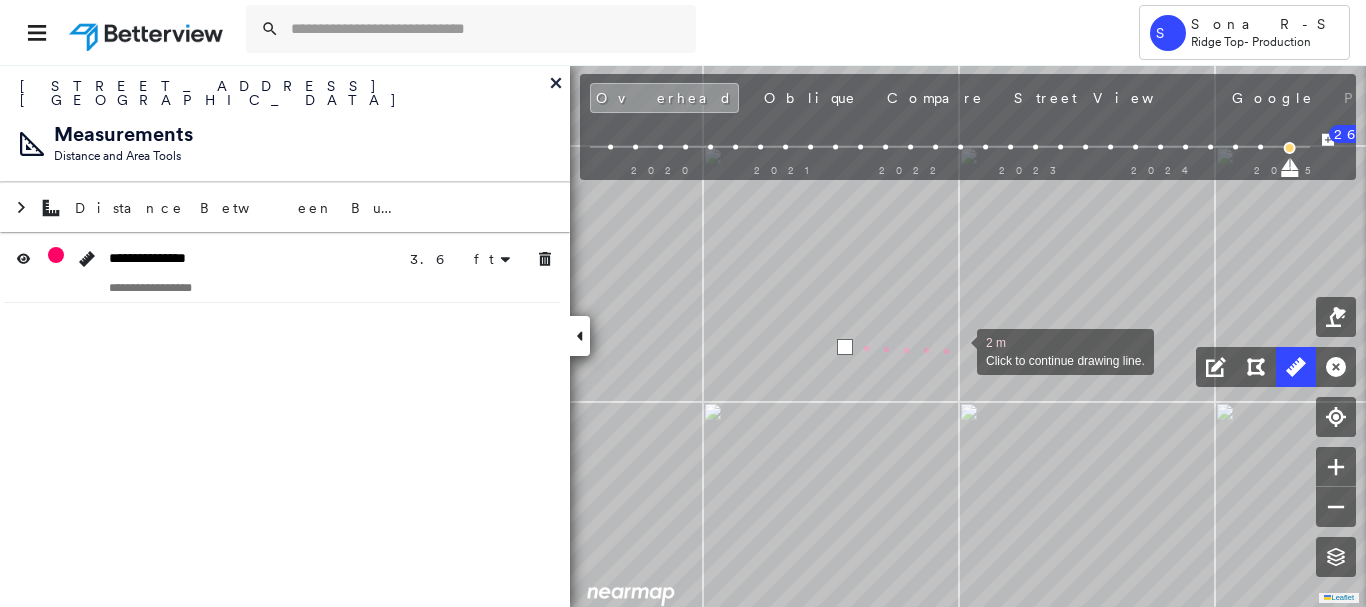 click at bounding box center (957, 350) 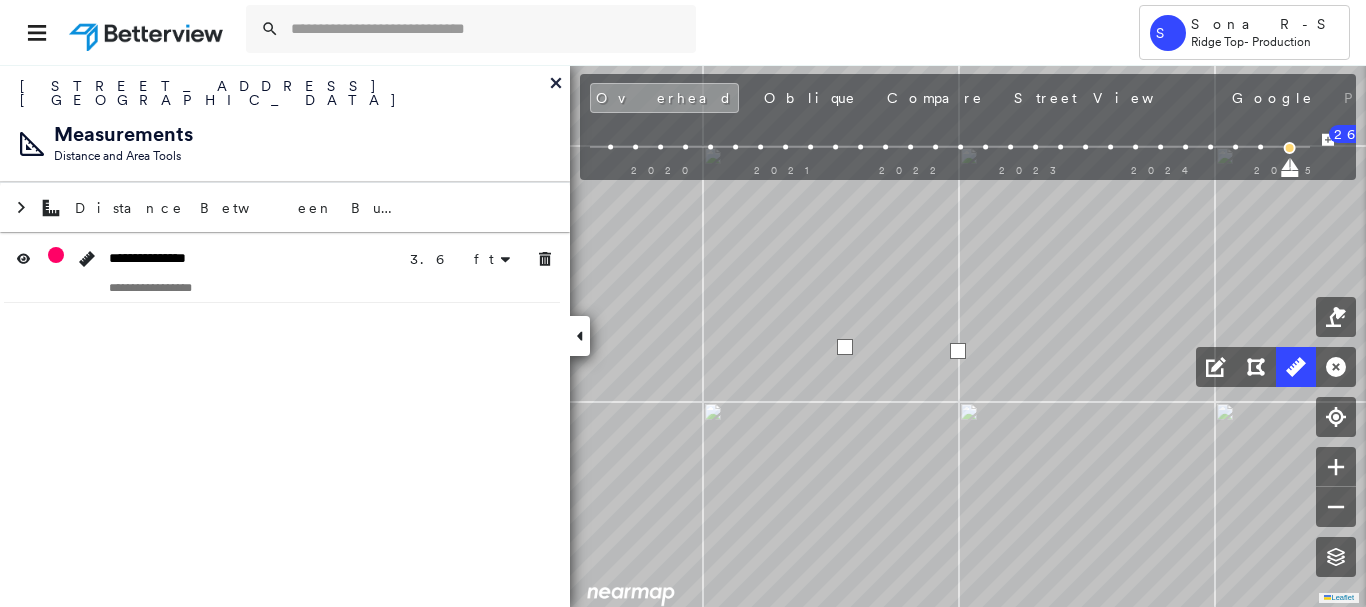 click at bounding box center (958, 351) 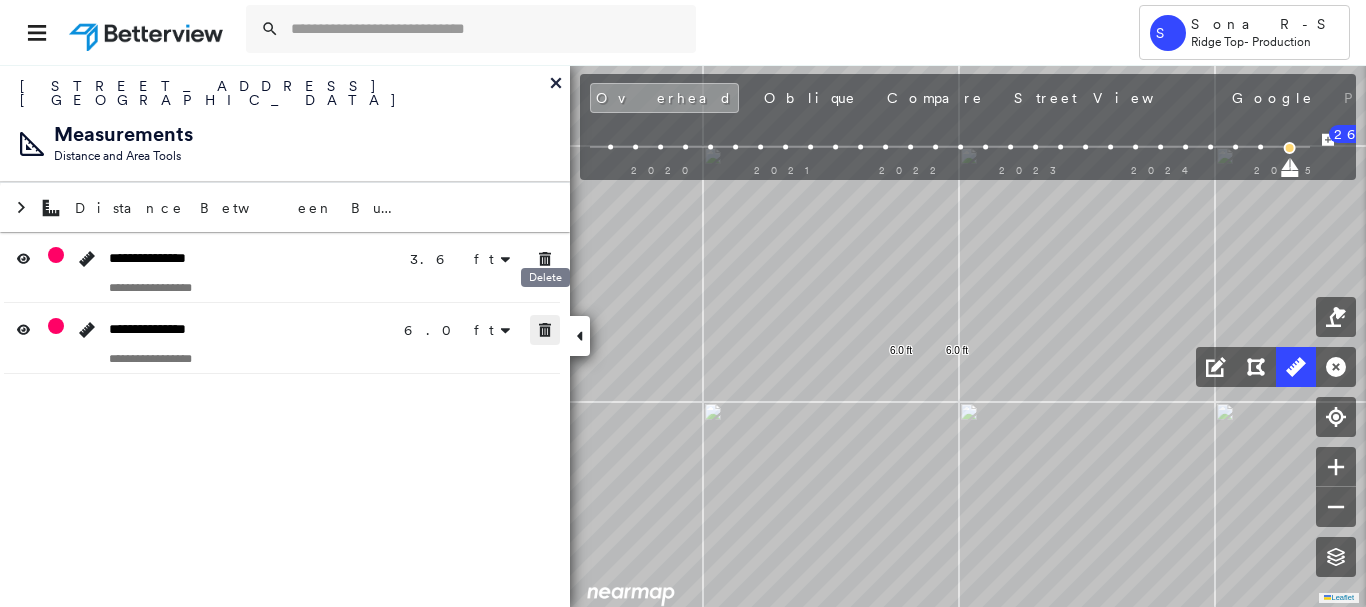click 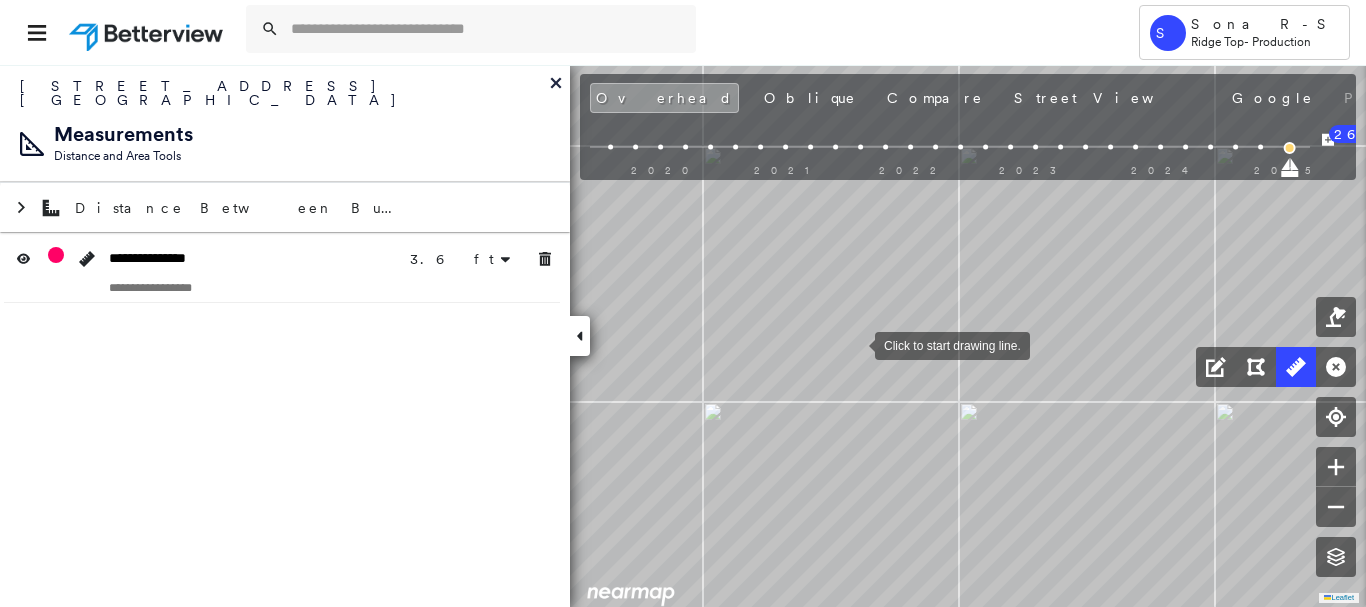 click at bounding box center (855, 344) 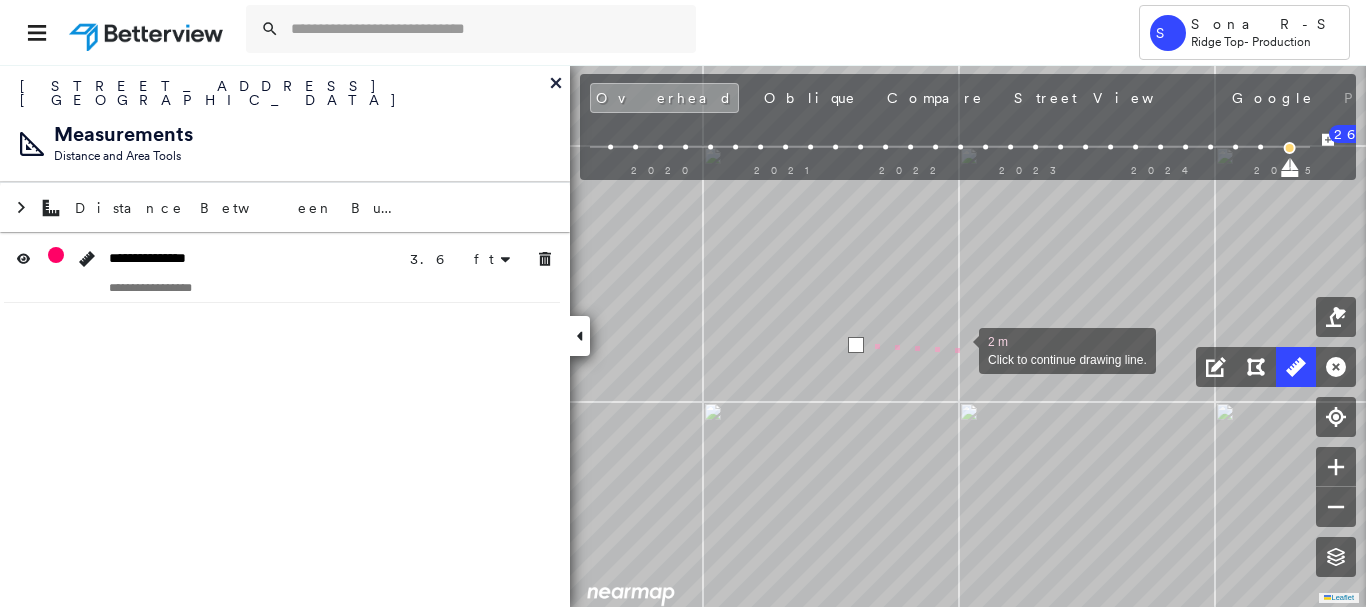click at bounding box center [959, 349] 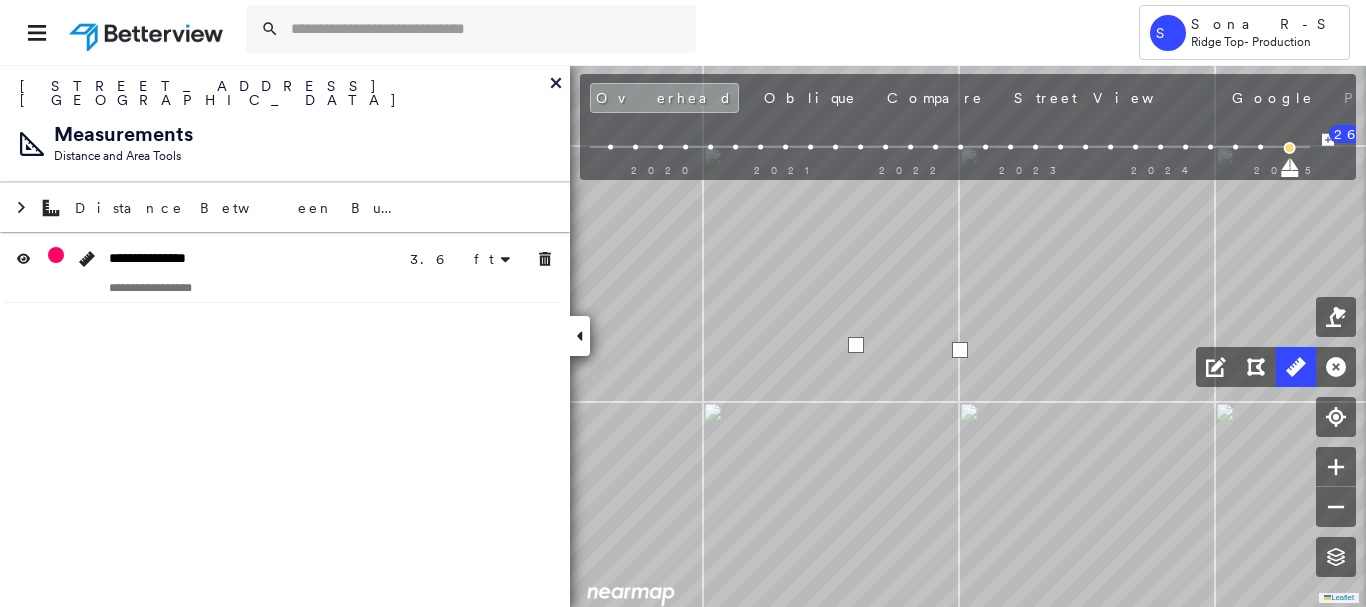 click at bounding box center [960, 350] 